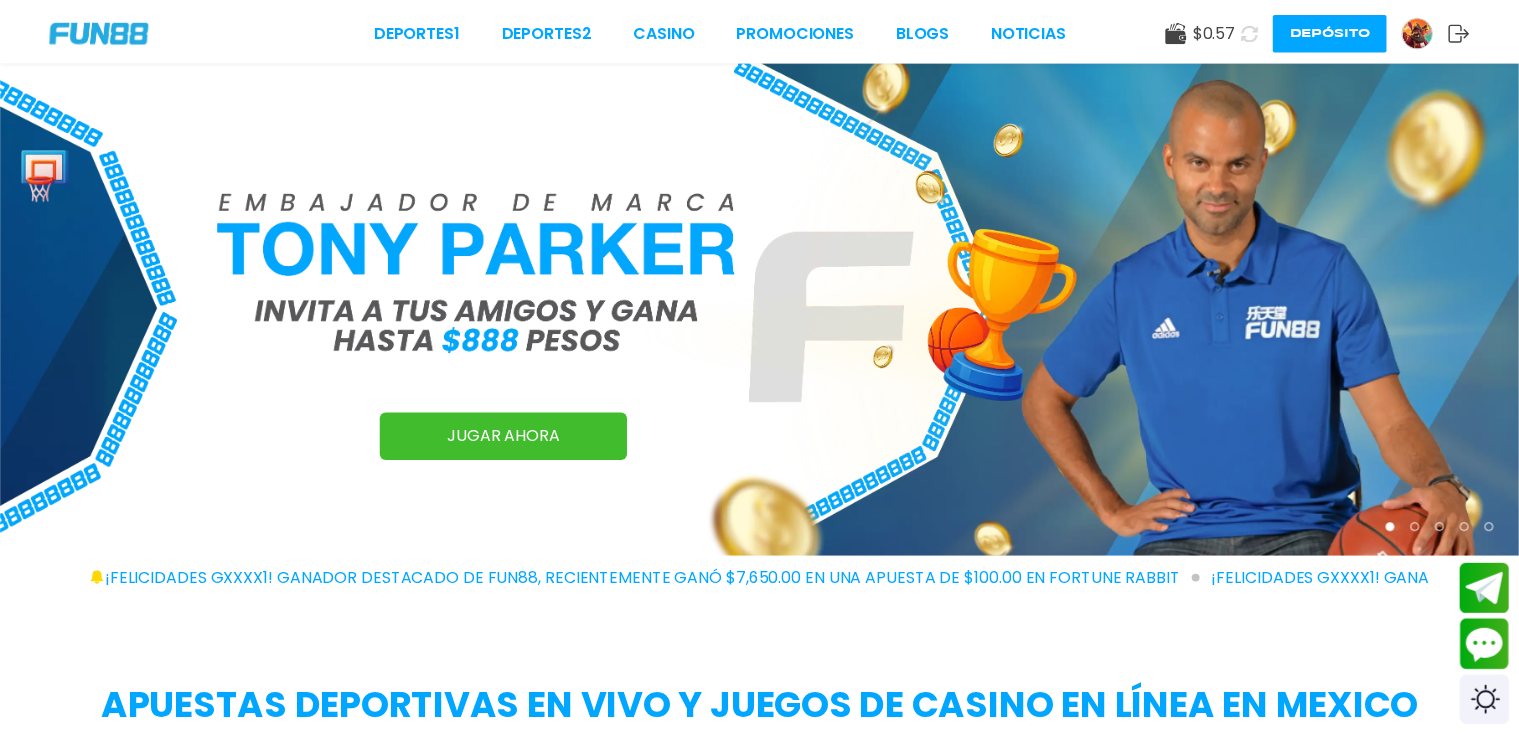 scroll, scrollTop: 0, scrollLeft: 0, axis: both 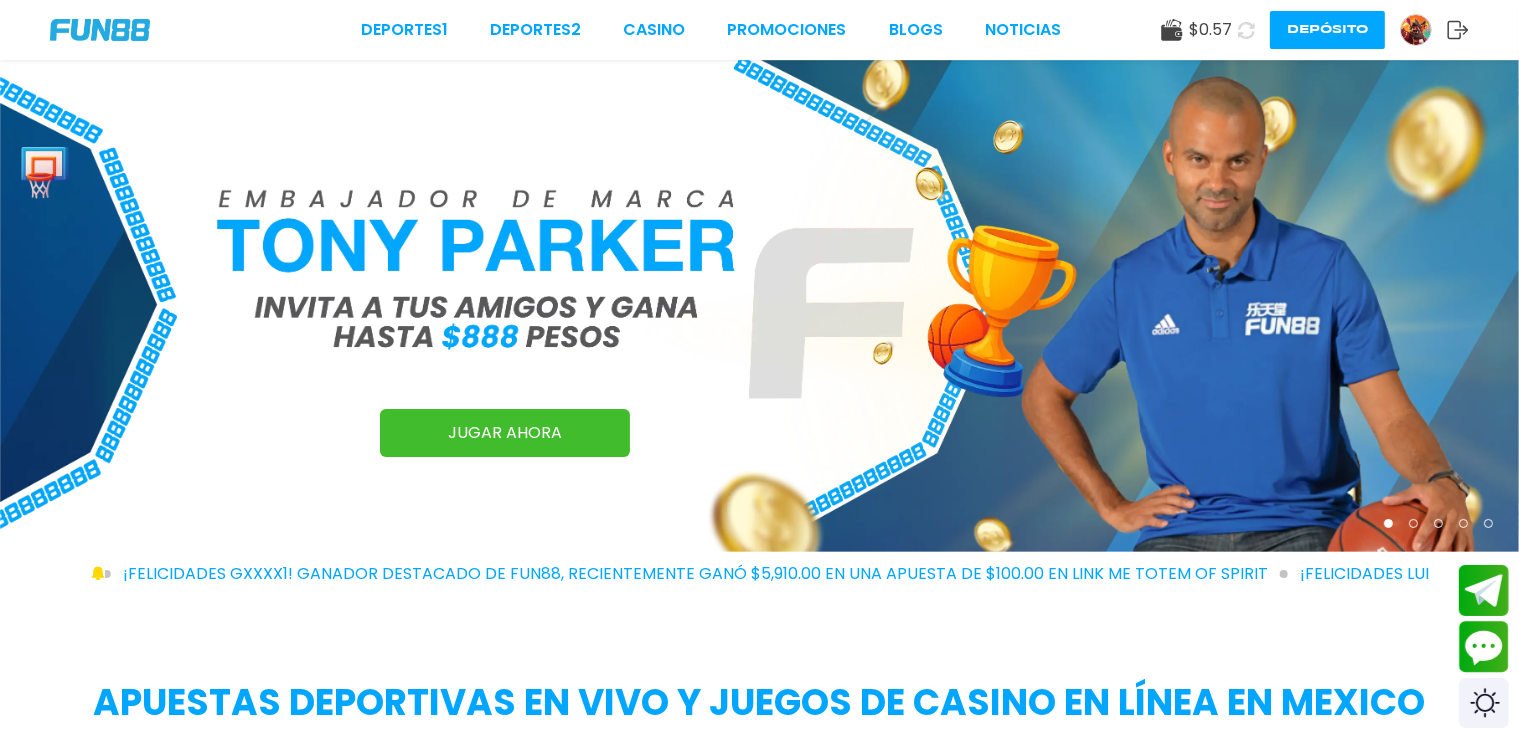 click on "Depósito" at bounding box center [1327, 30] 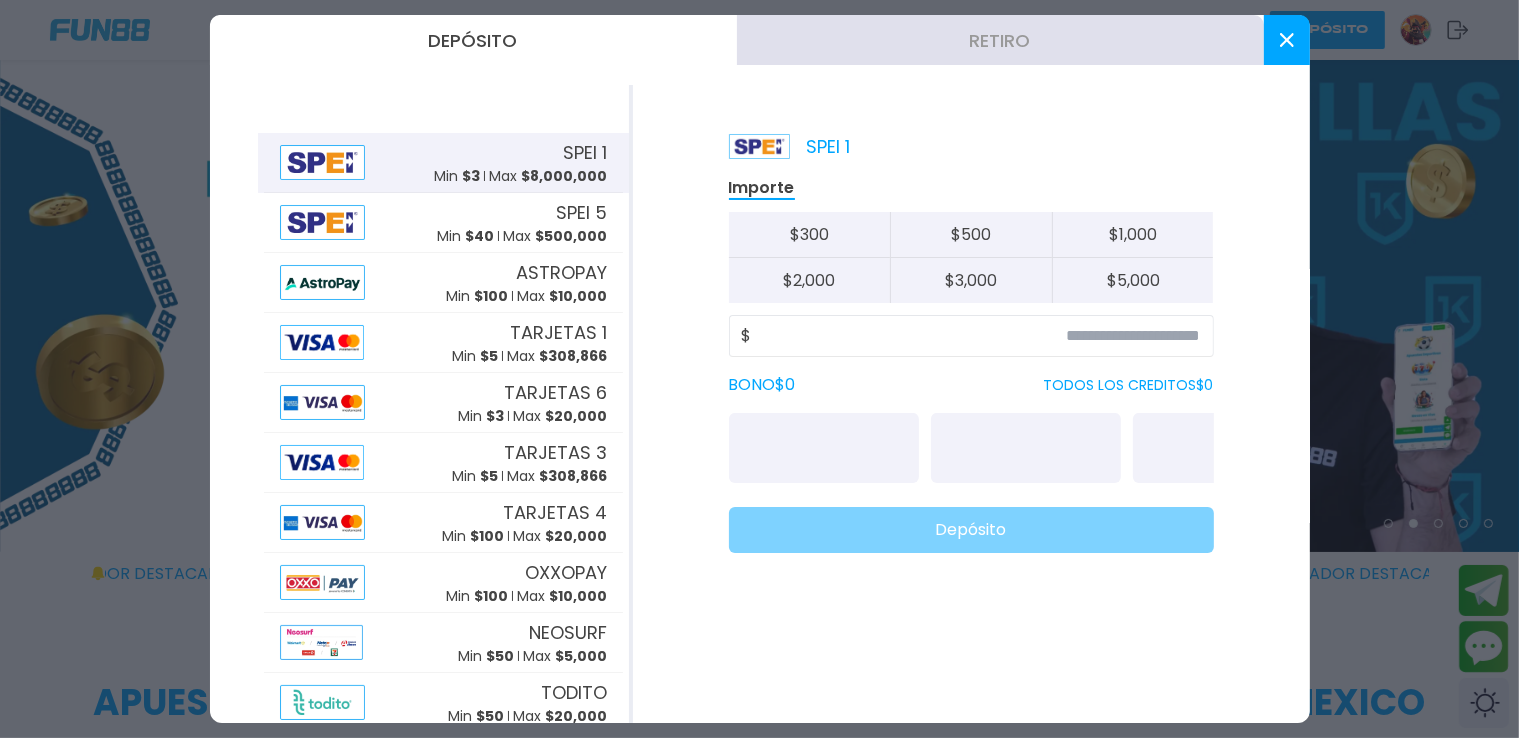 click on "$" 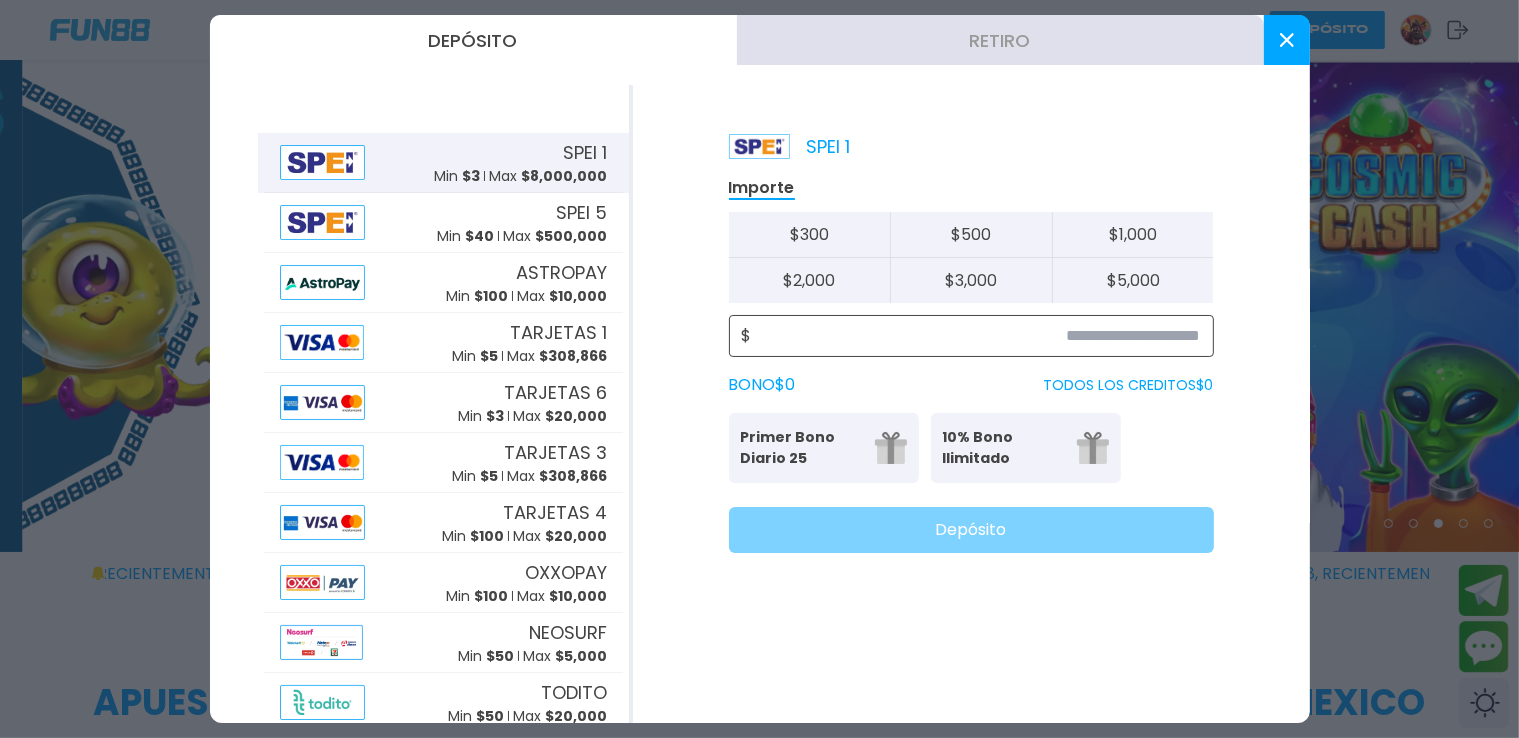 click at bounding box center [976, 336] 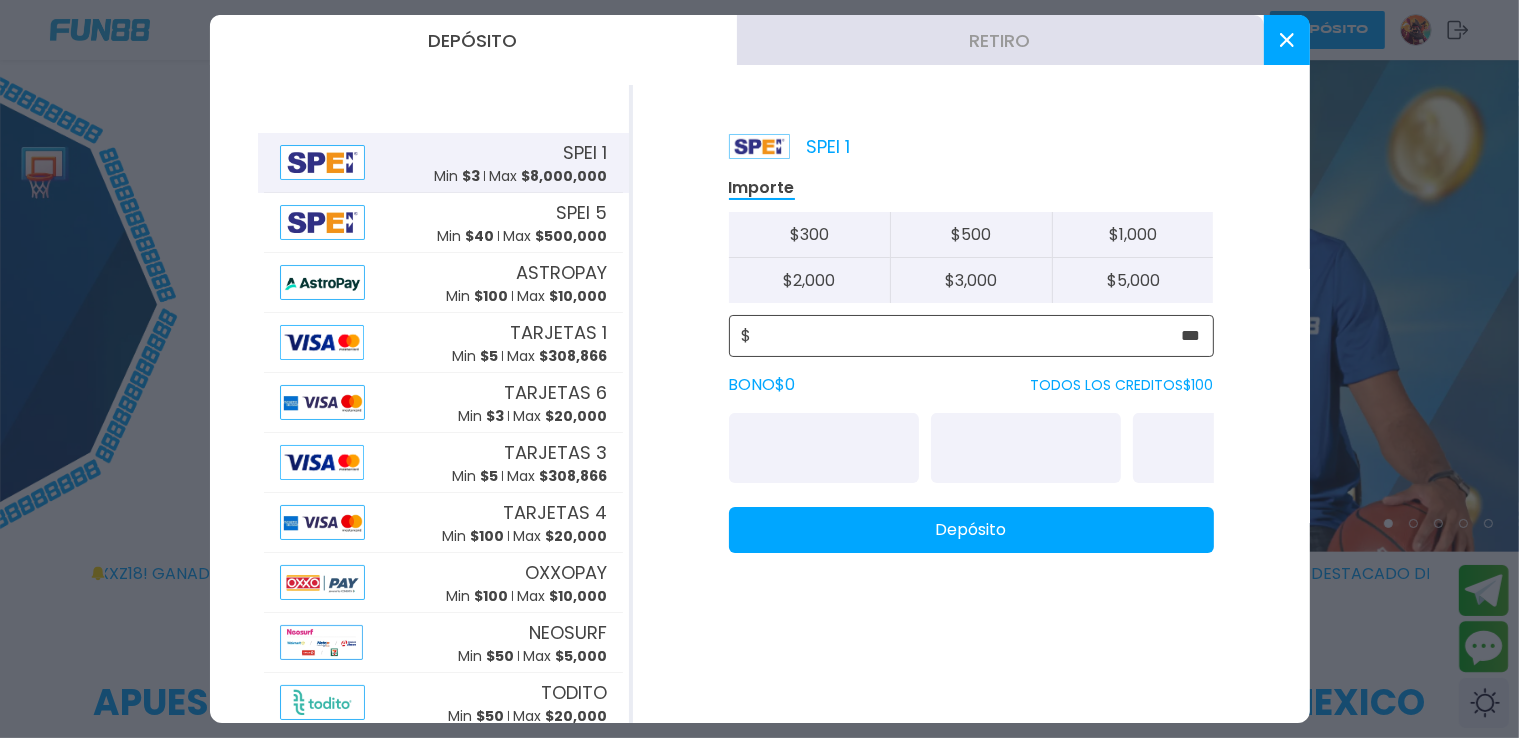 type on "***" 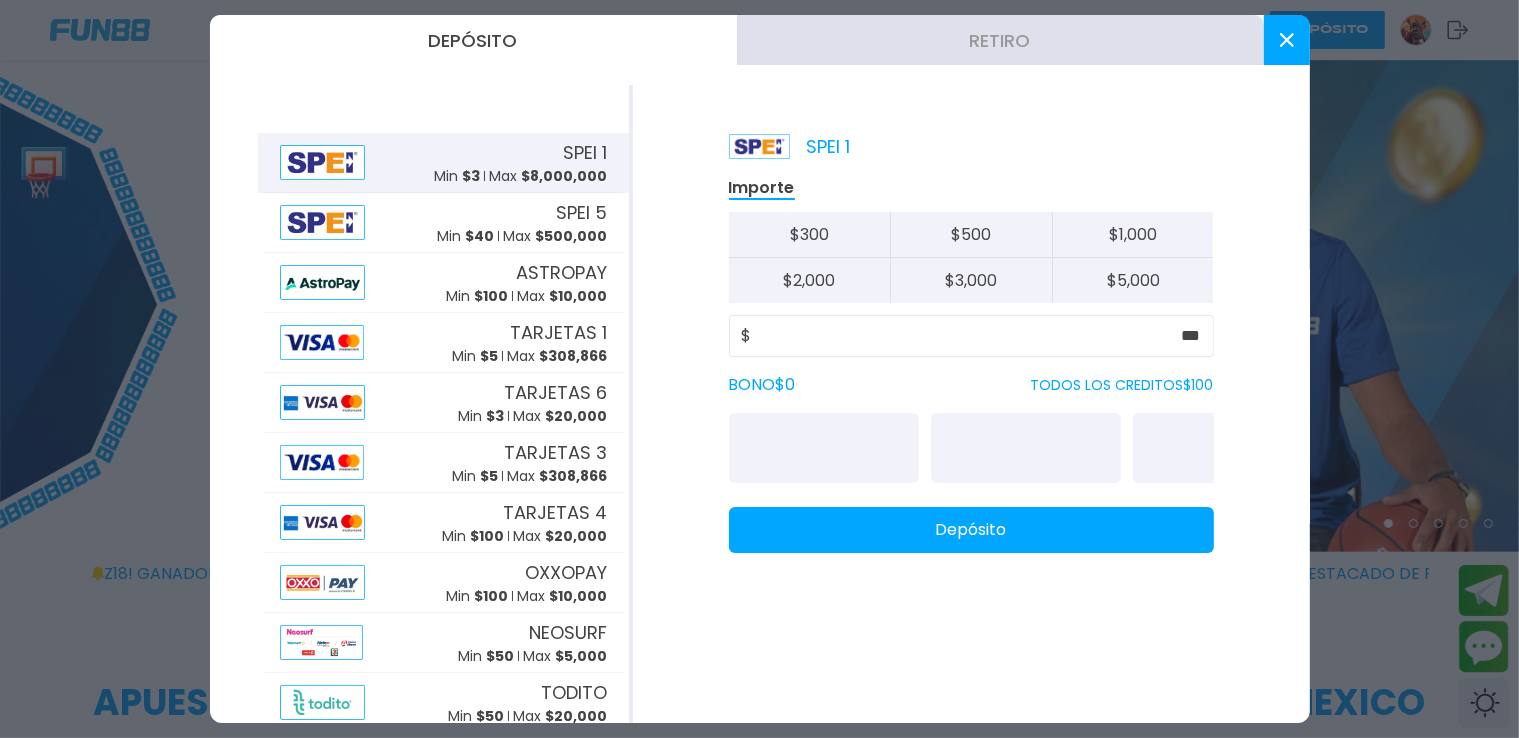 click on "Depósito" at bounding box center [971, 530] 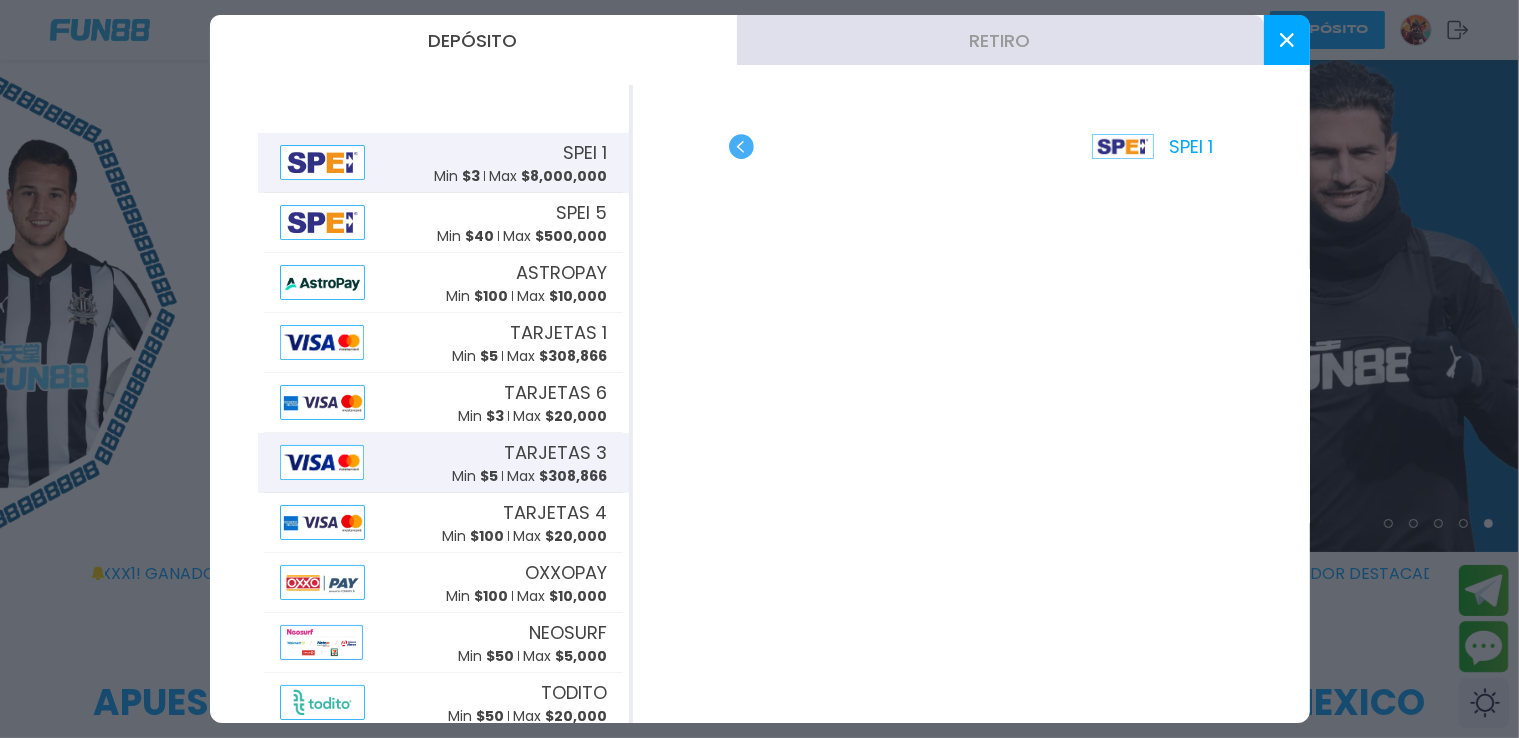 click on "TARJETAS 3" at bounding box center (555, 452) 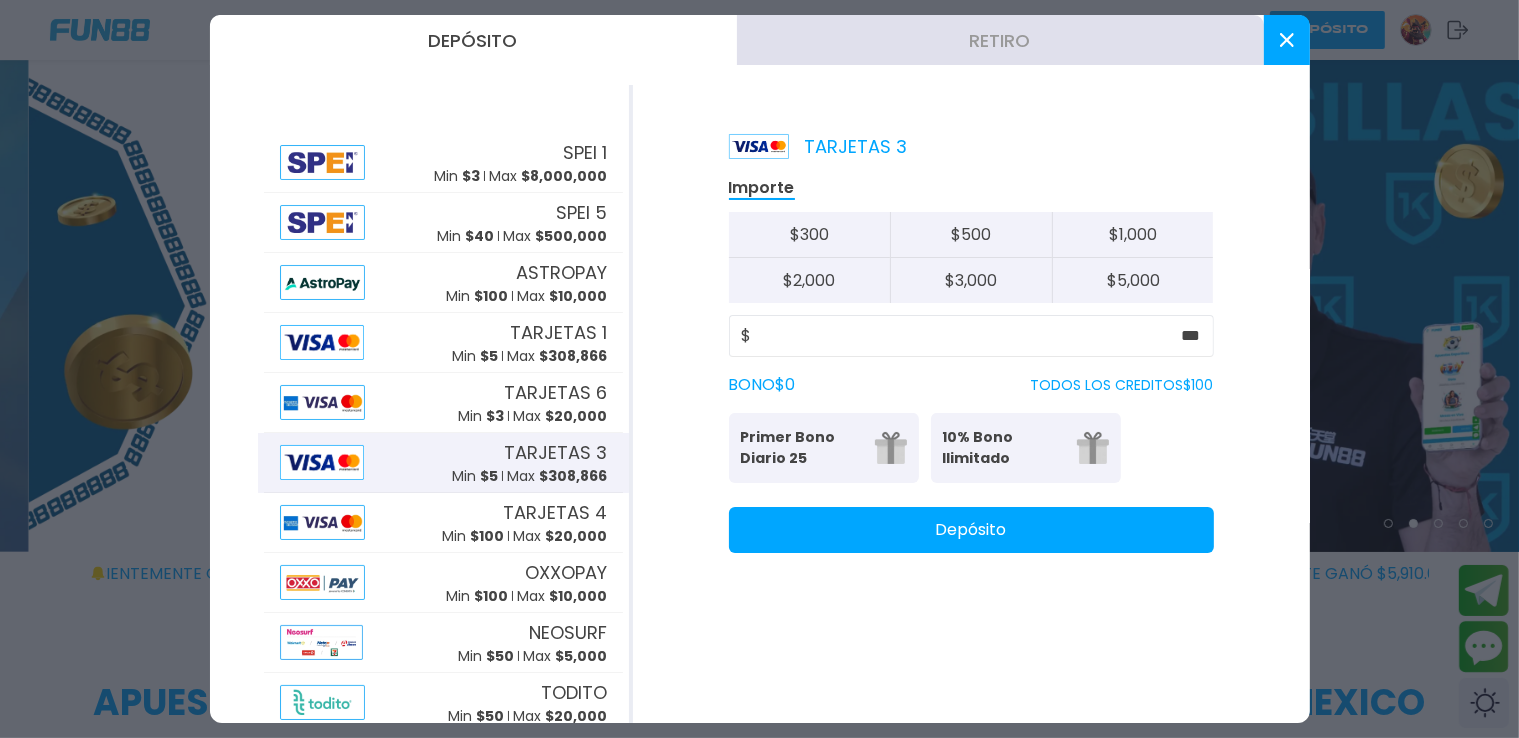 click on "Depósito" at bounding box center [971, 530] 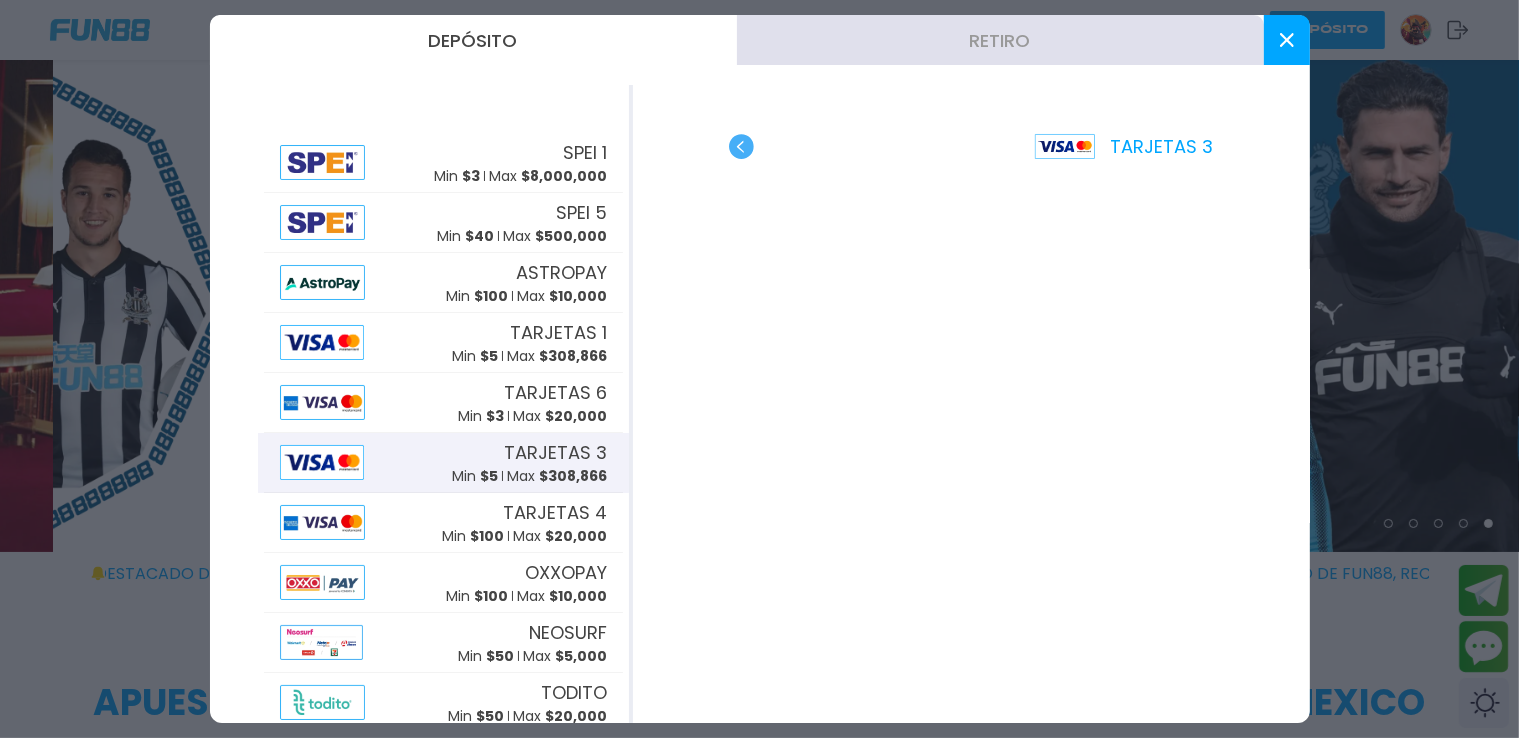 click 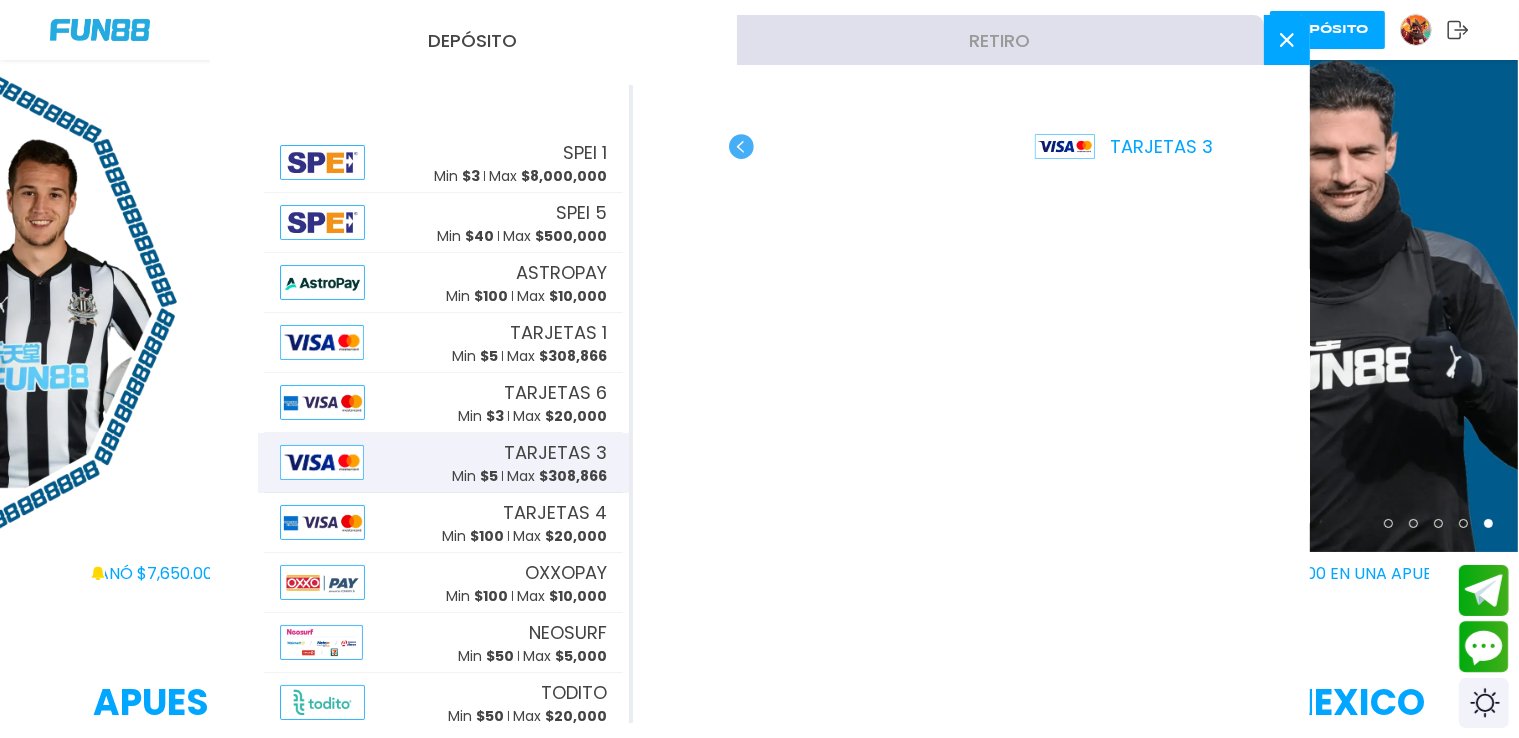 click 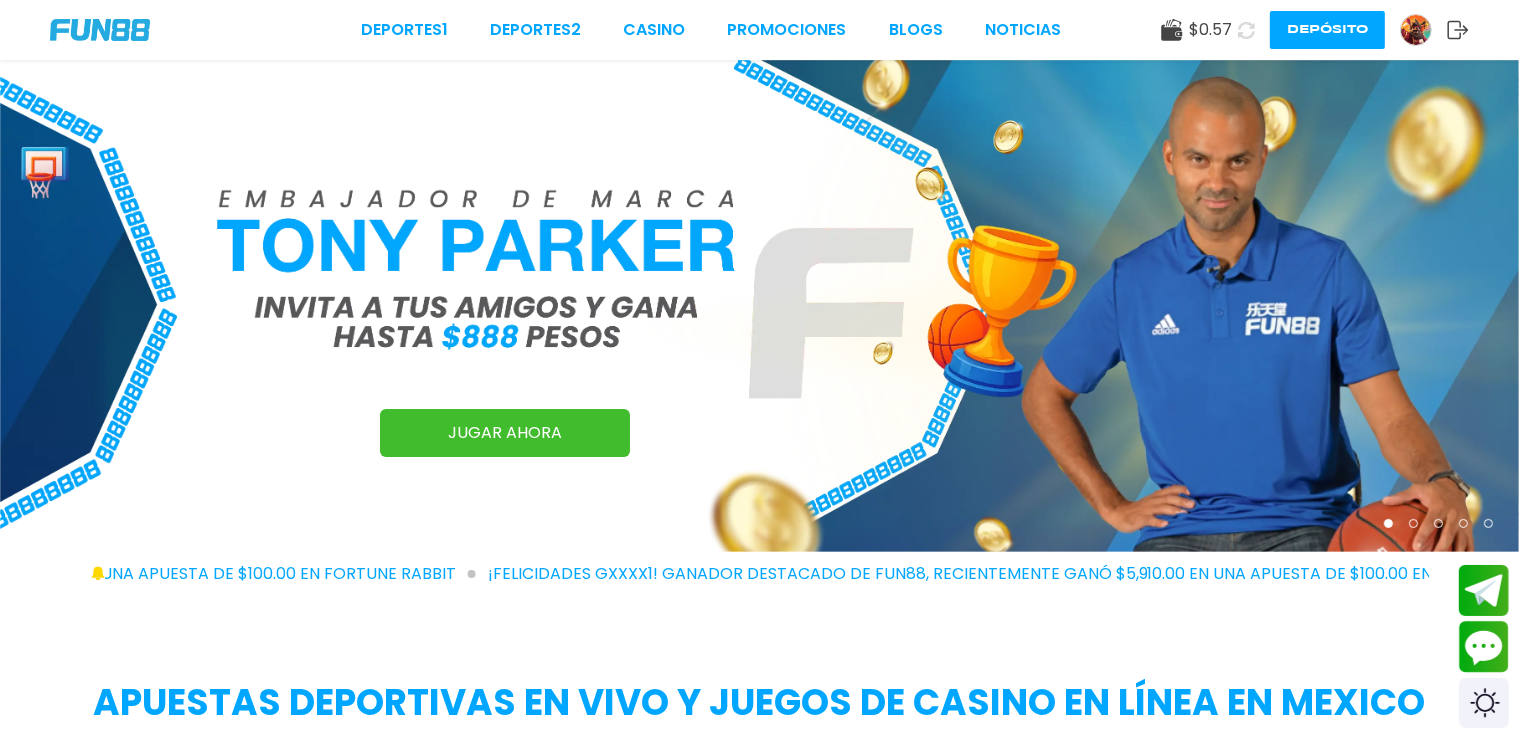 click on "Depósito" at bounding box center [1327, 30] 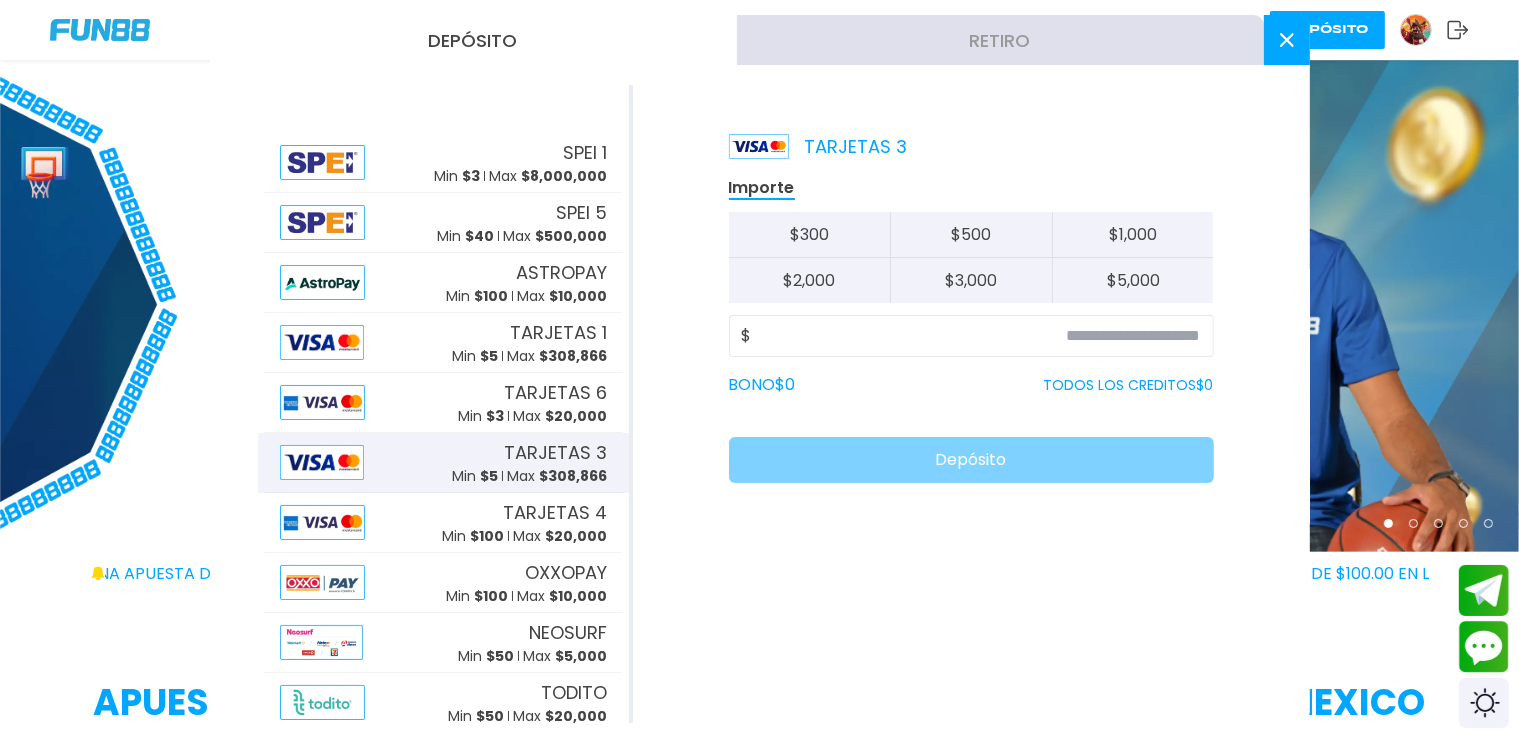click on "Retiro" at bounding box center (1000, 40) 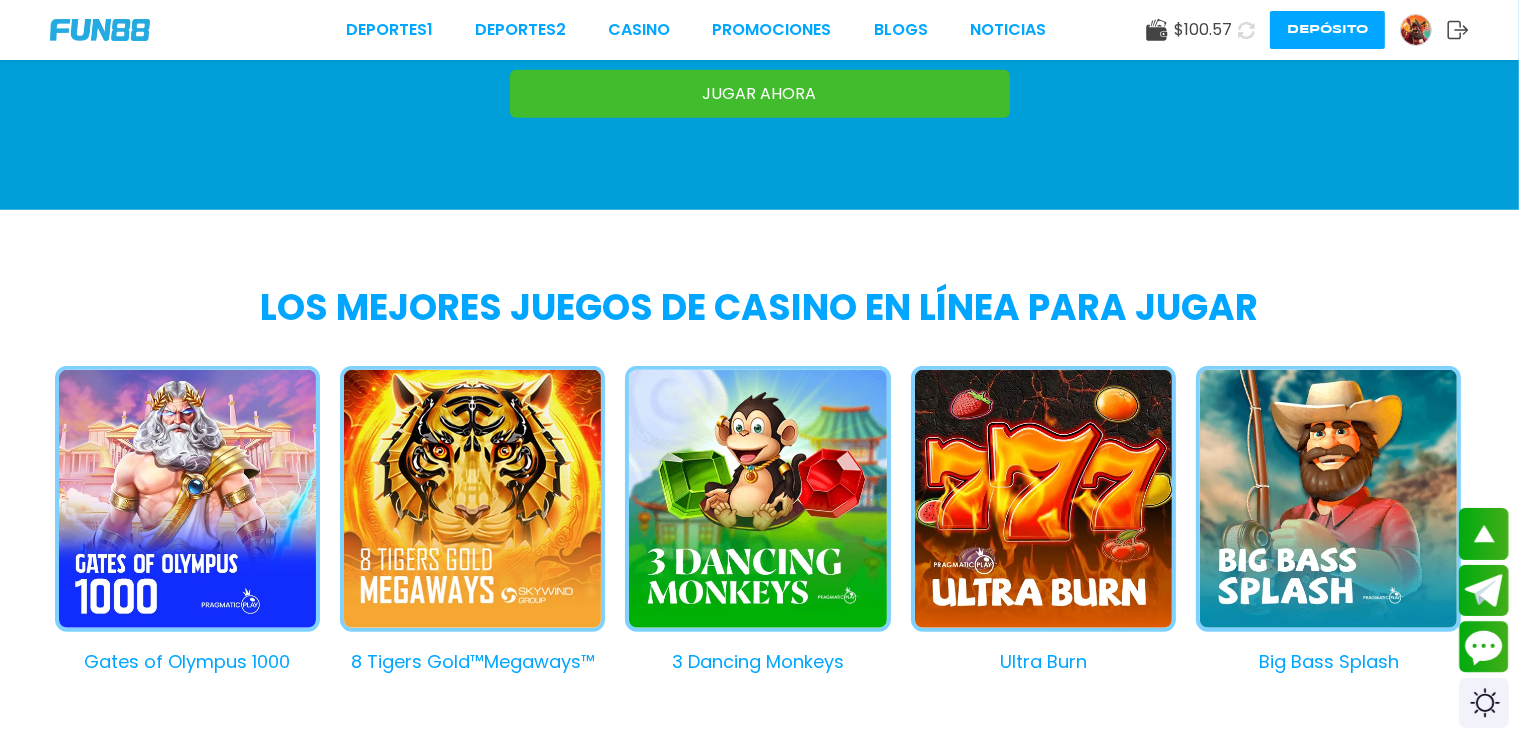 scroll, scrollTop: 1738, scrollLeft: 0, axis: vertical 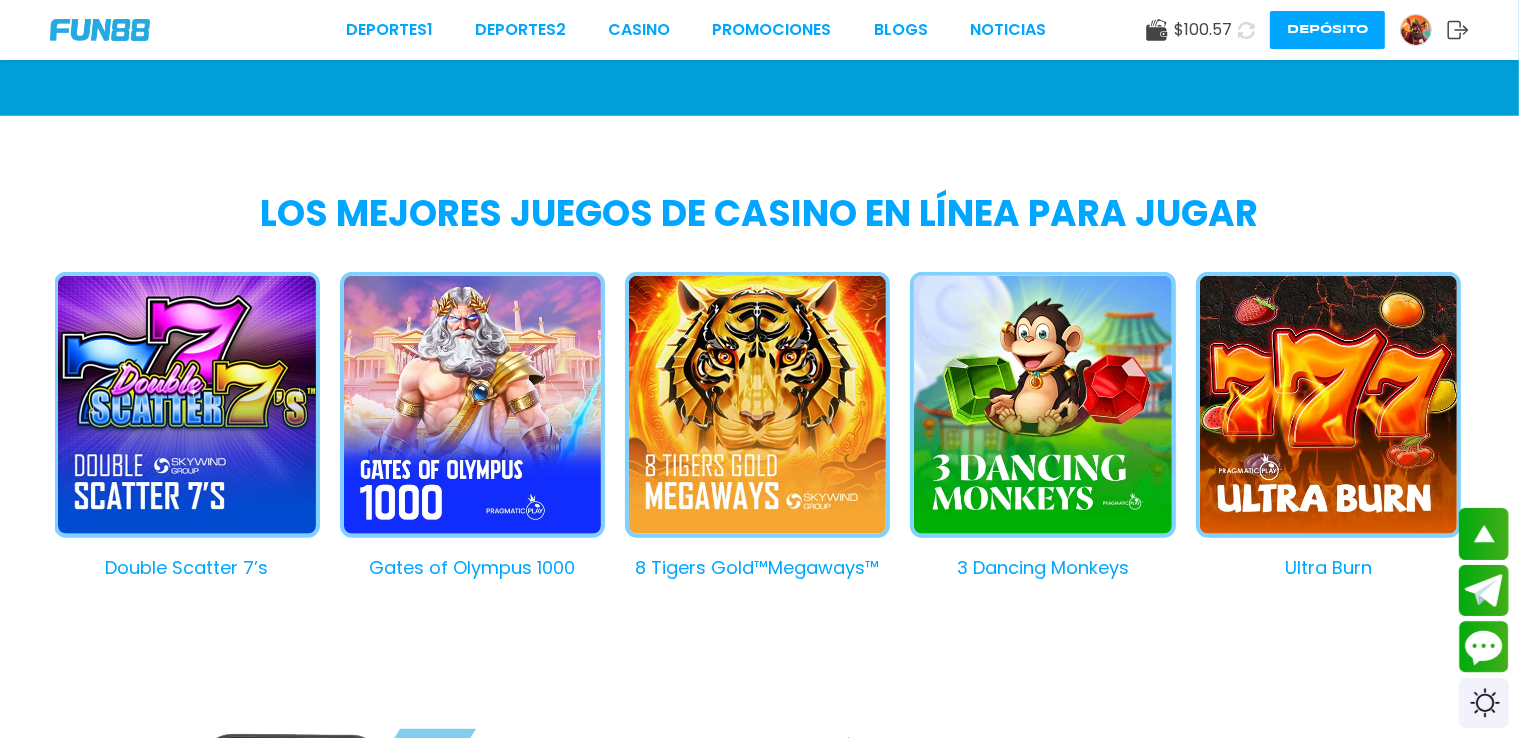 click on "Gates of Olympus 1000" at bounding box center (462, 426) 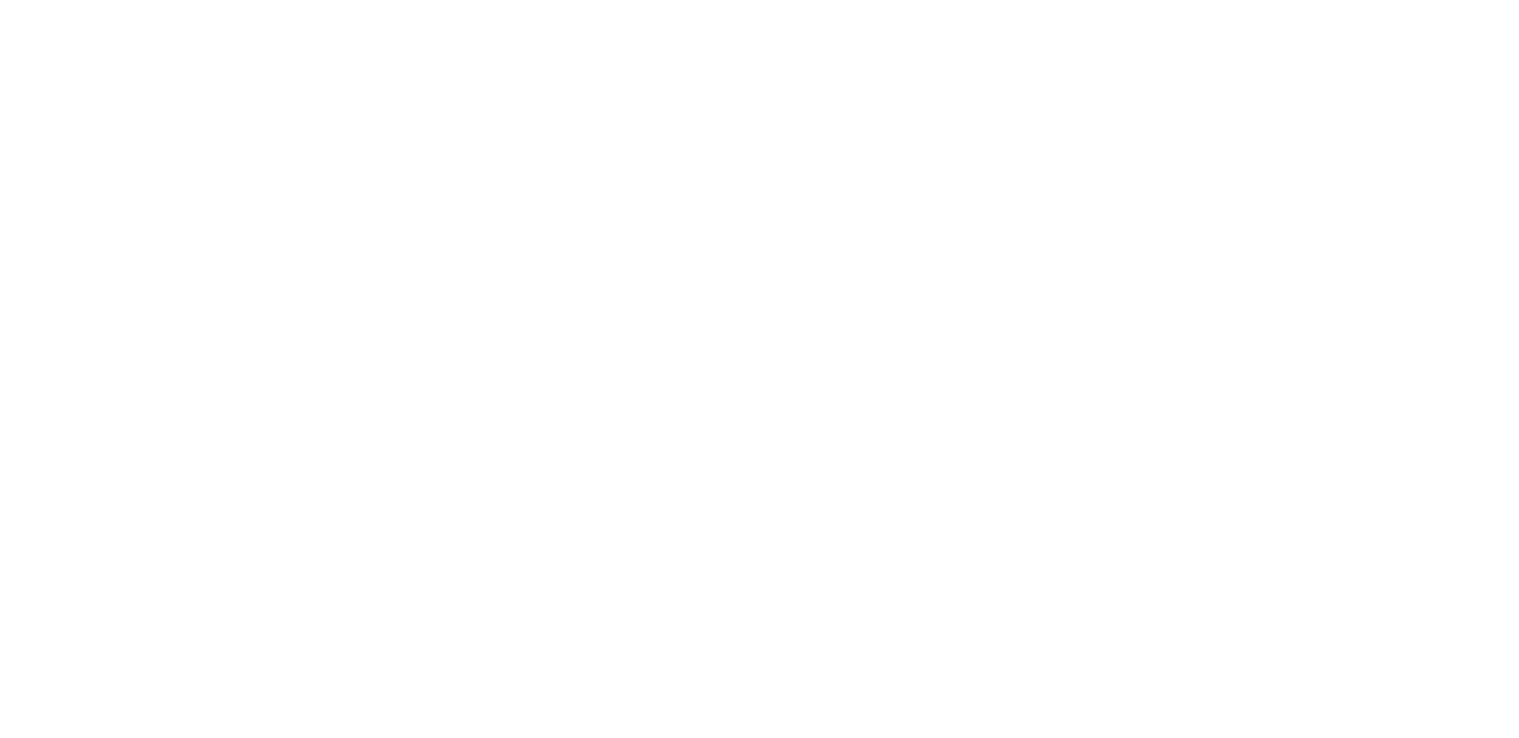 scroll, scrollTop: 0, scrollLeft: 0, axis: both 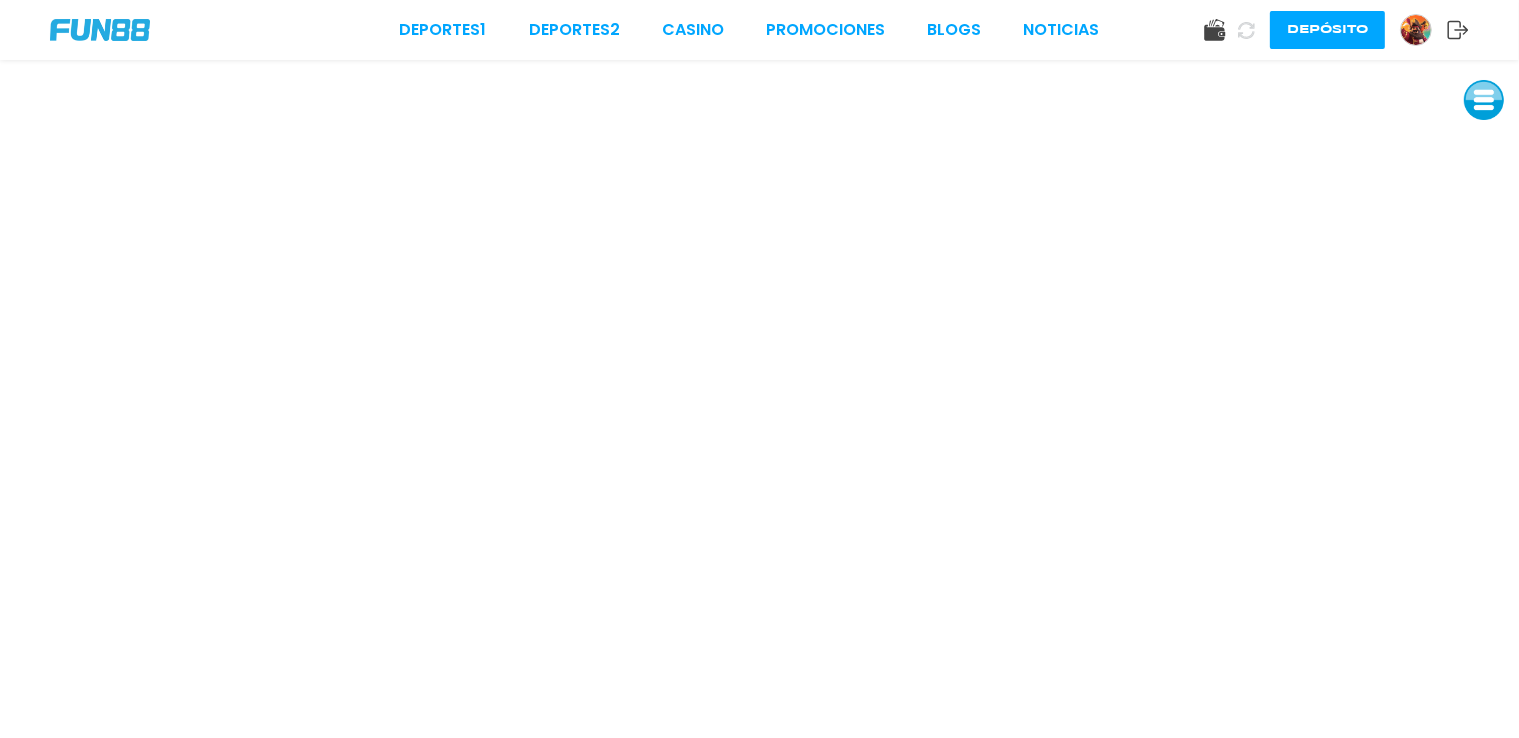 click on "Deportes  1 Deportes  2 CASINO Promociones BLOGS NOTICIAS Depósito" at bounding box center [759, 30] 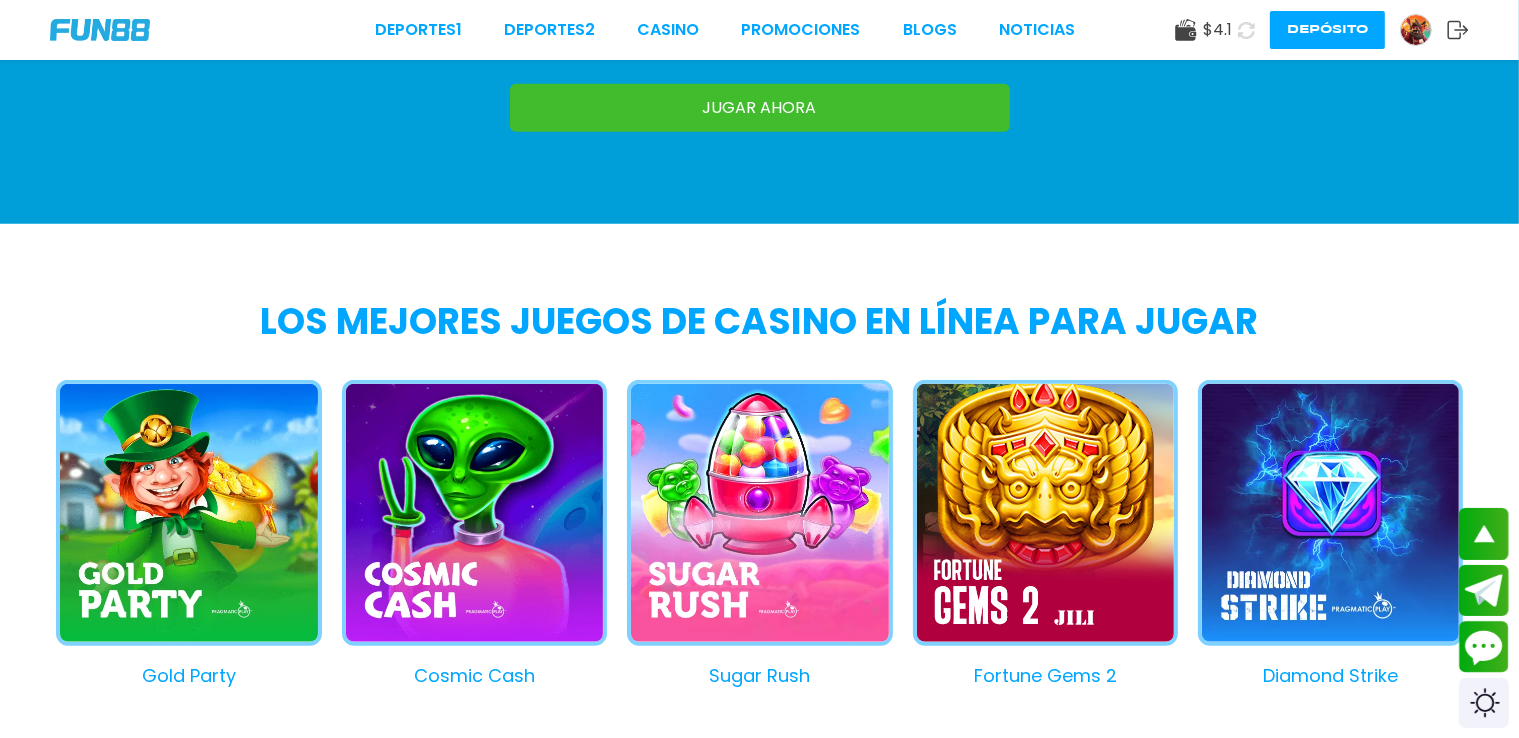 scroll, scrollTop: 1906, scrollLeft: 0, axis: vertical 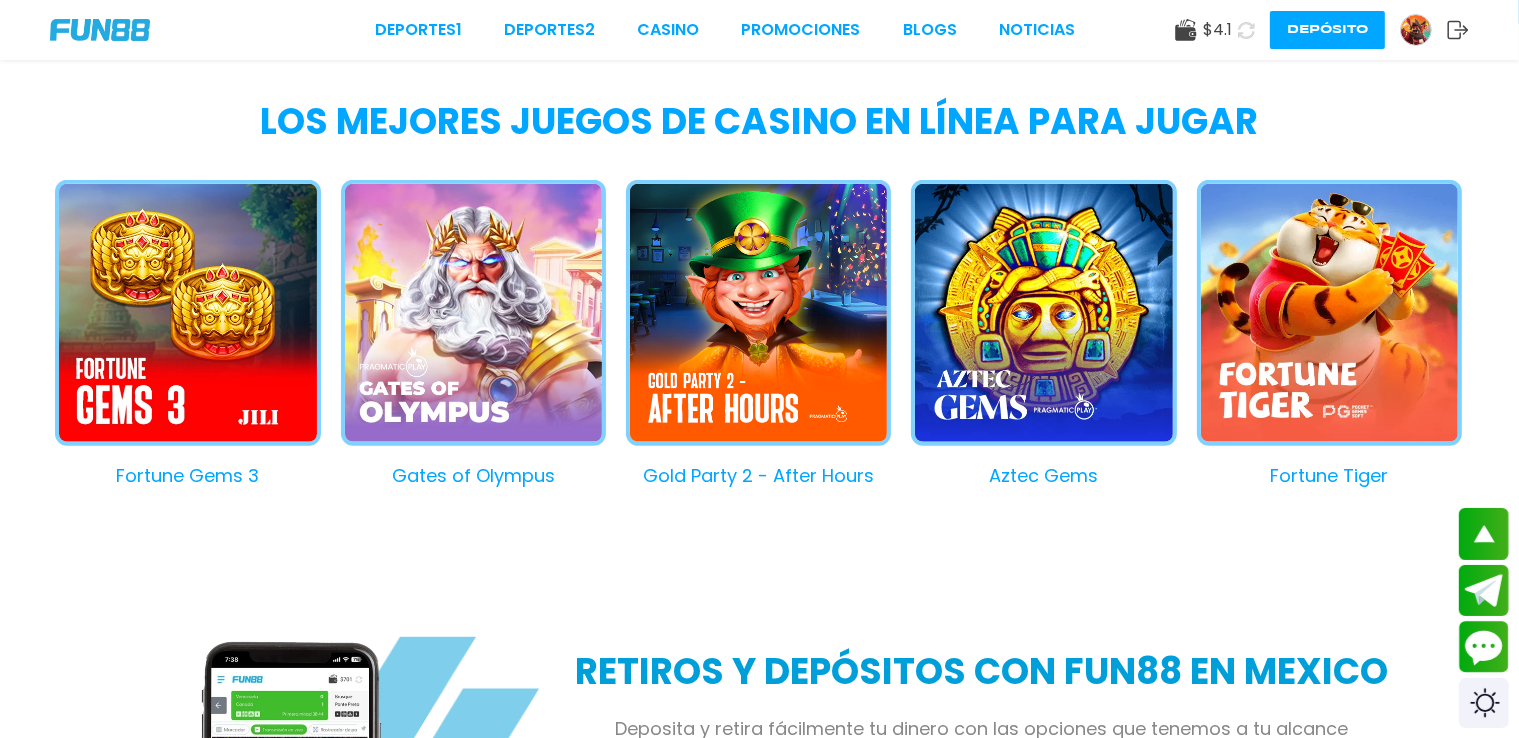 click on "Aztec Gems" at bounding box center (1033, 334) 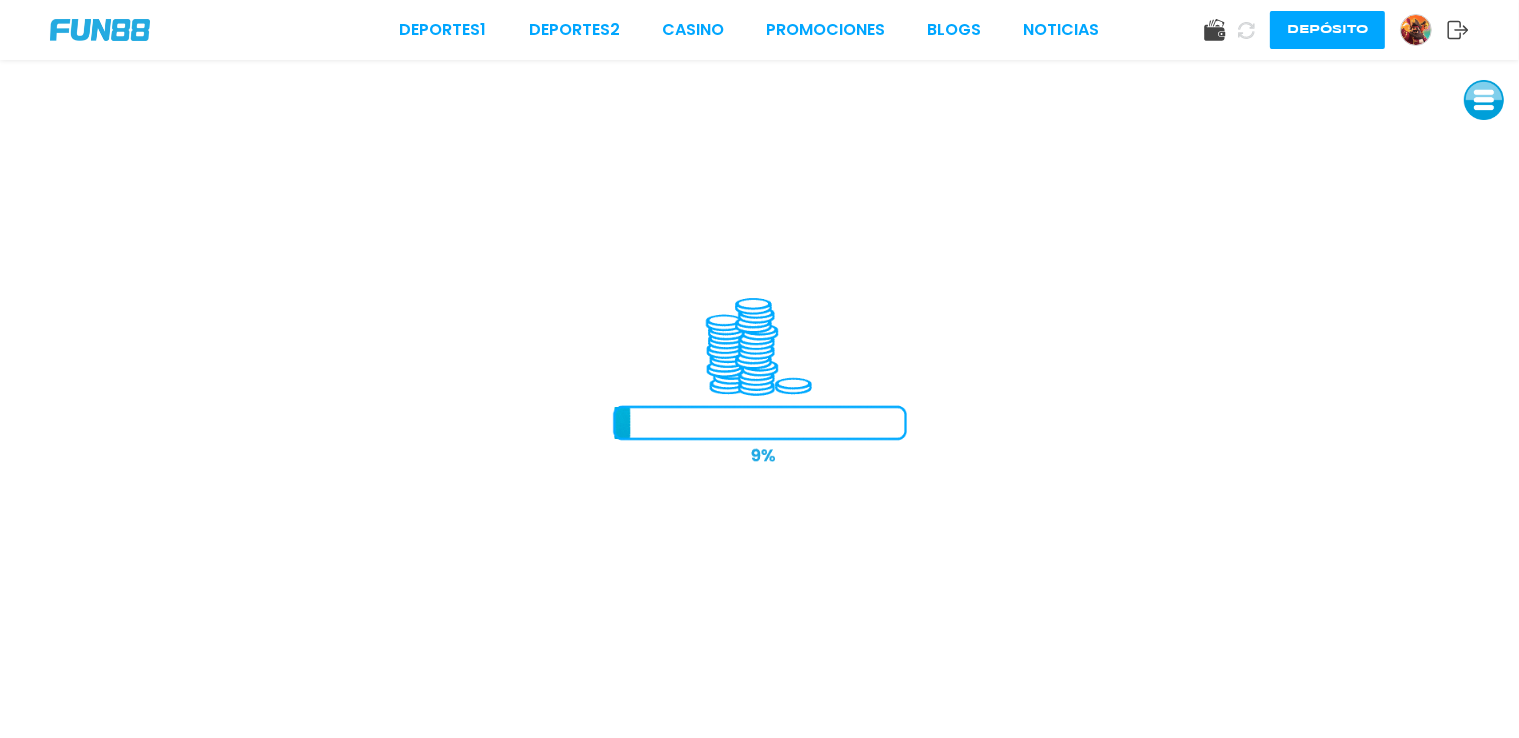 scroll, scrollTop: 0, scrollLeft: 0, axis: both 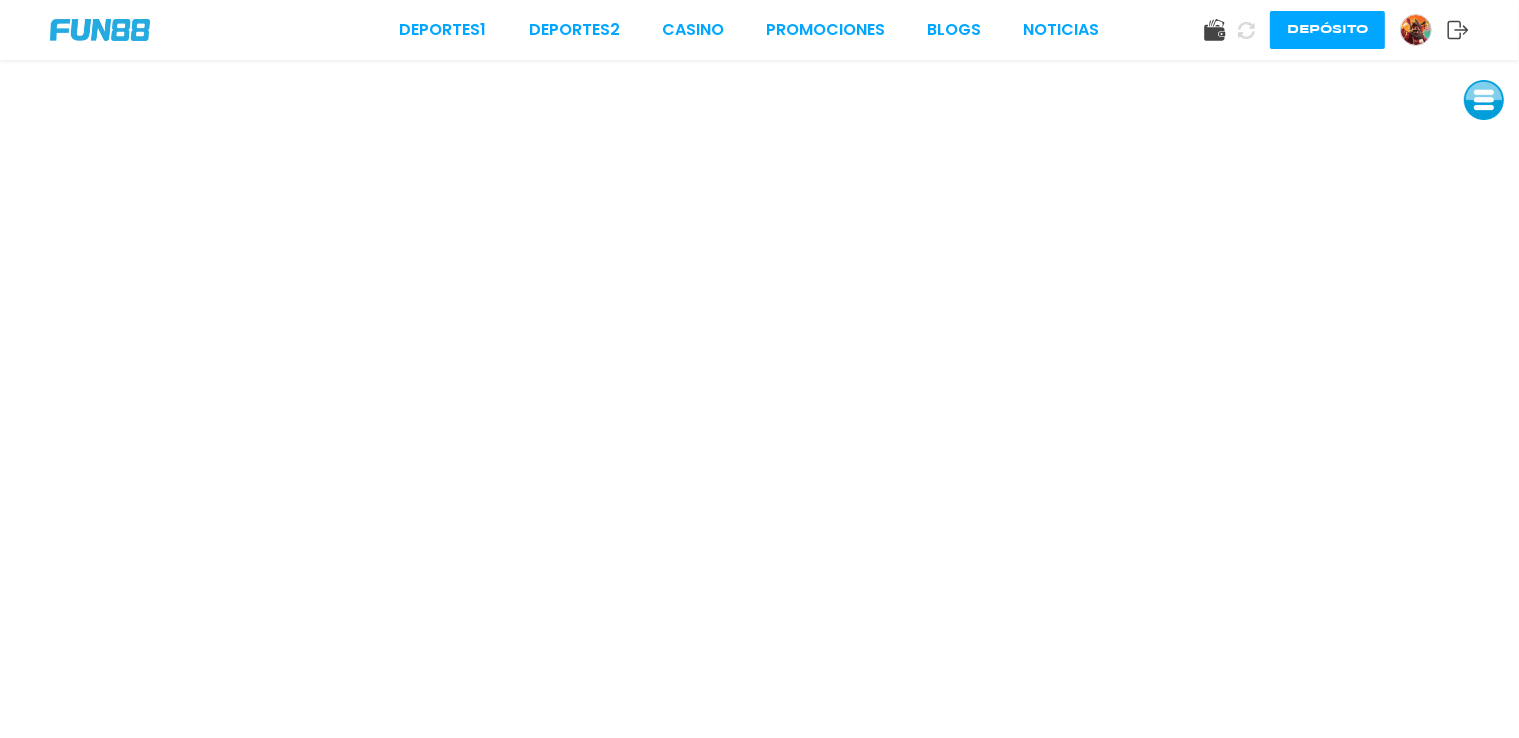 click at bounding box center (1416, 30) 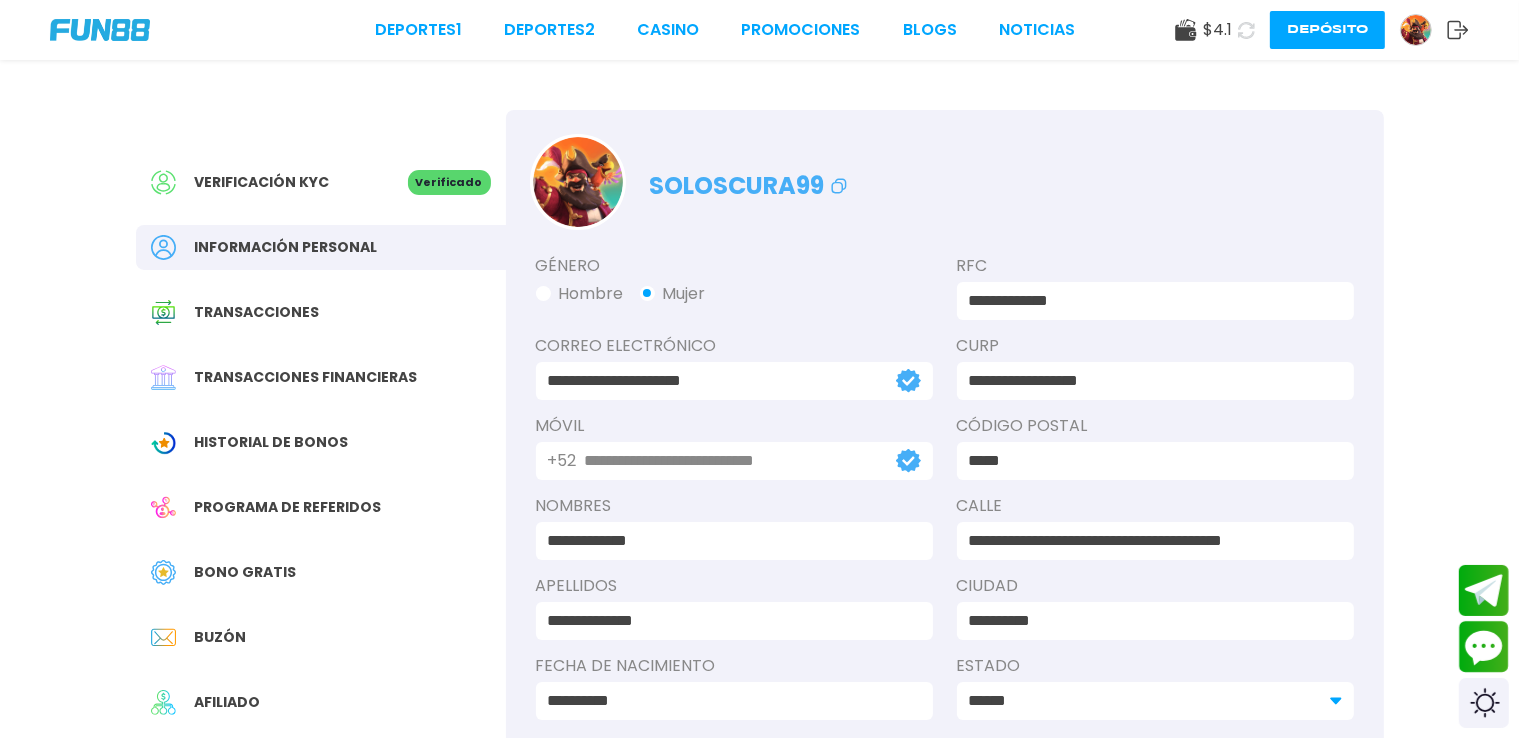 click on "Bono Gratis" at bounding box center (246, 572) 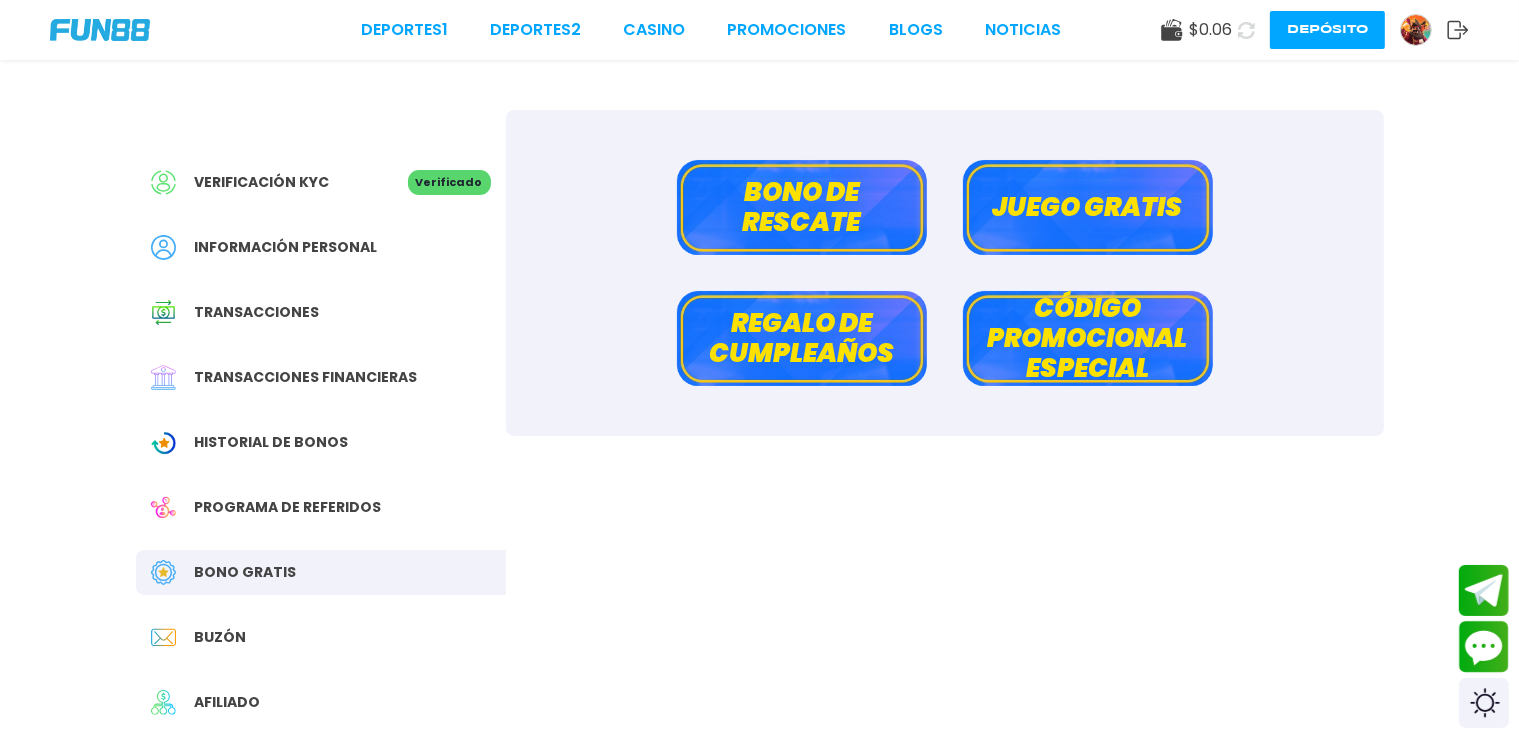 click on "Bono de rescate" at bounding box center [802, 207] 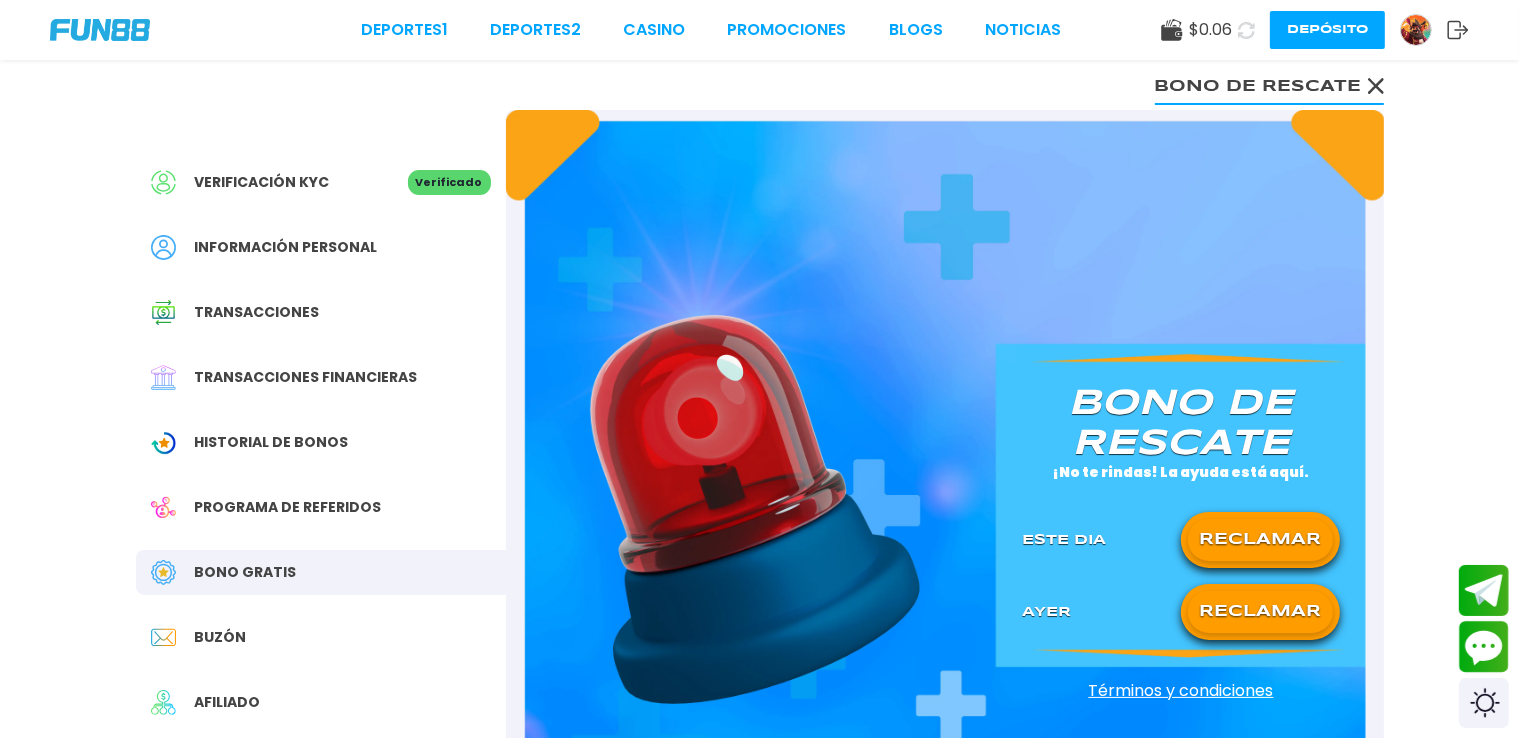 click on "RECLAMAR" at bounding box center (1260, 540) 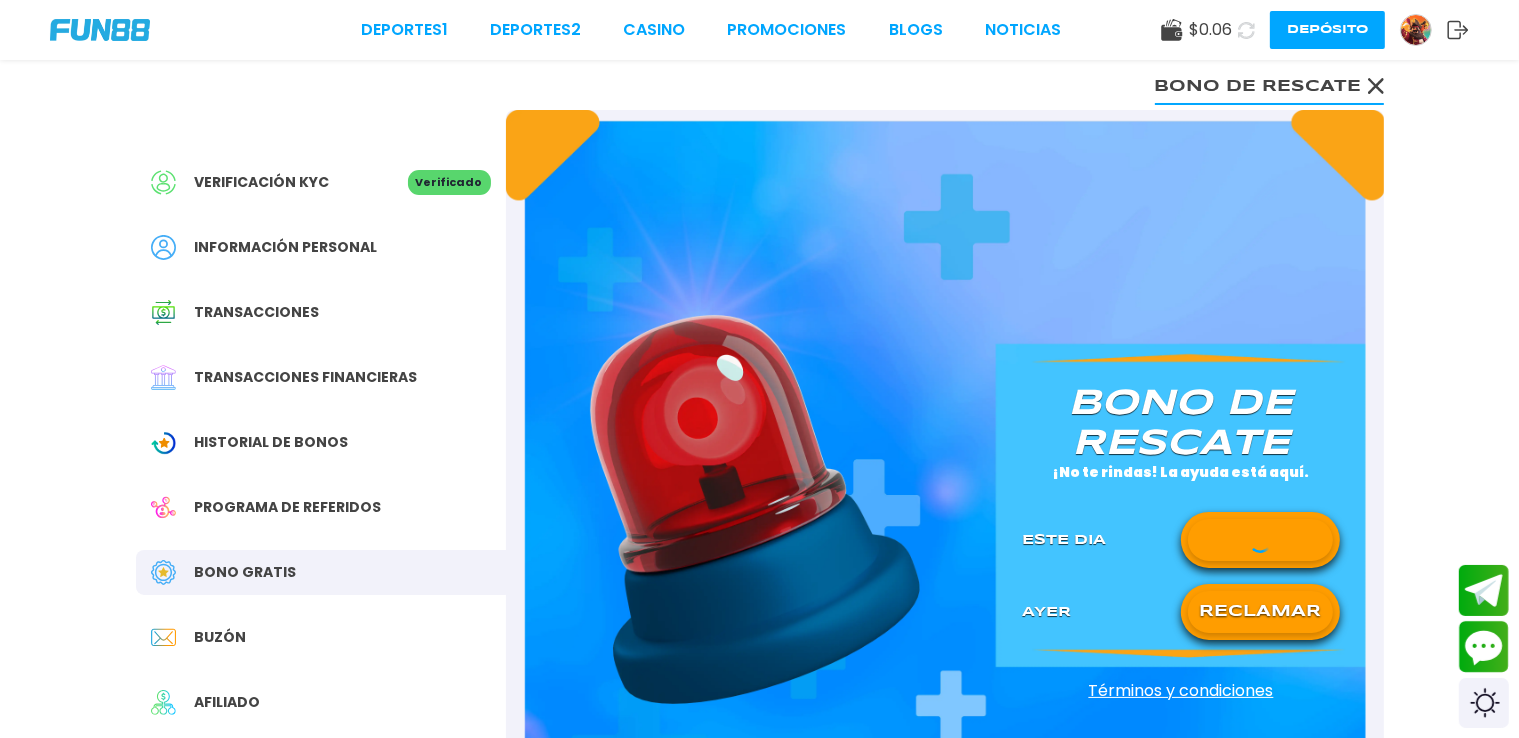 click on "RECLAMAR" at bounding box center (1260, 612) 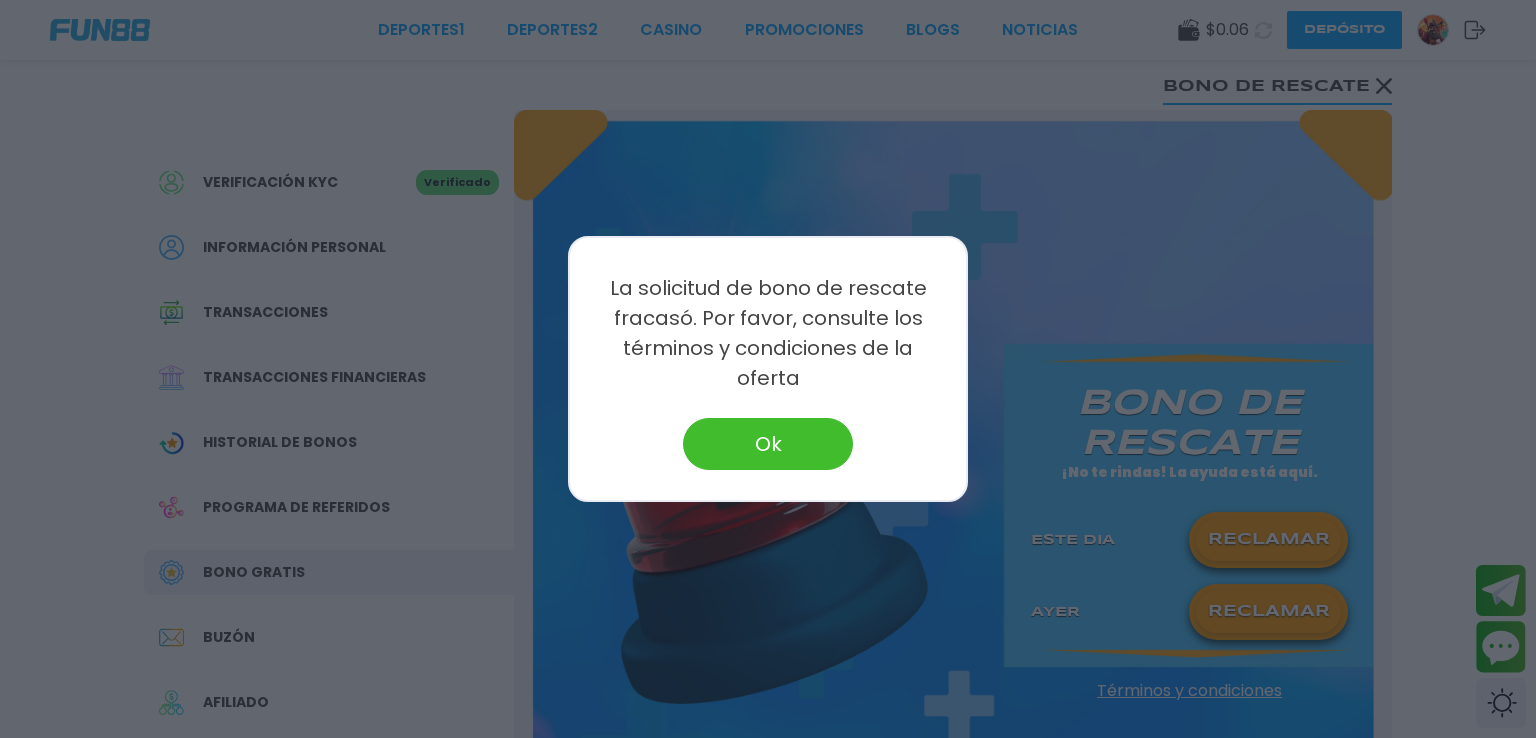 click on "Ok" at bounding box center (768, 444) 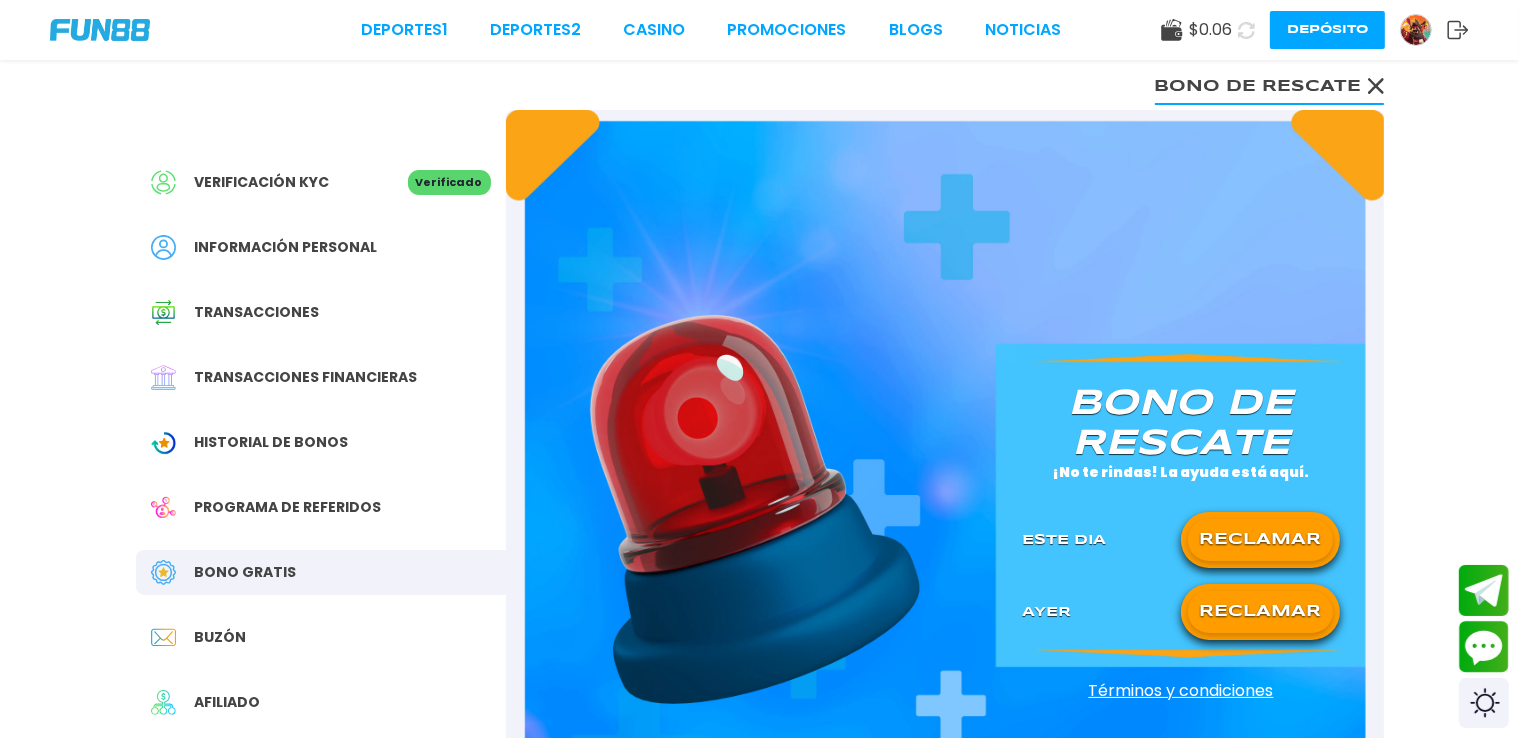 click on "RECLAMAR" at bounding box center [1260, 540] 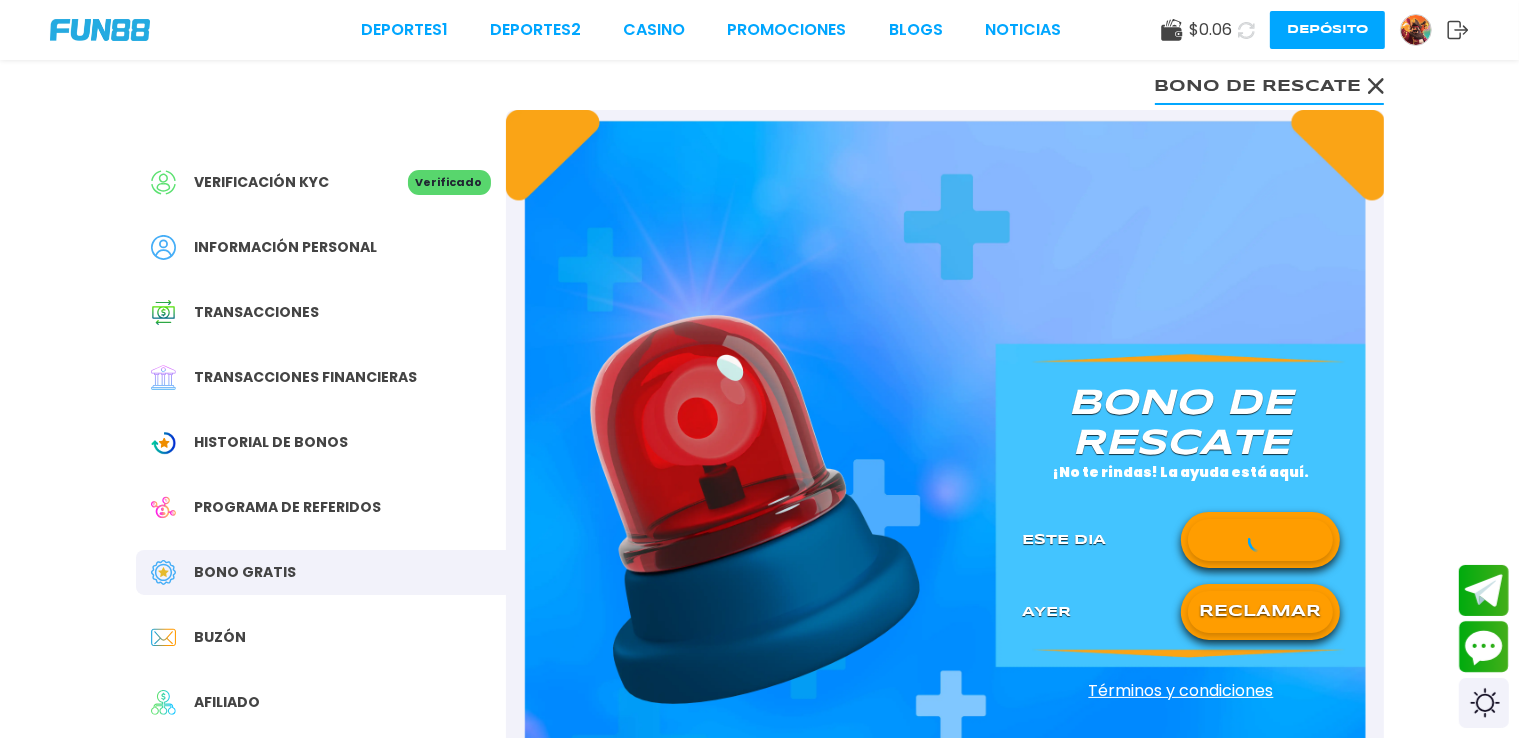 click on "RECLAMAR" at bounding box center (1260, 612) 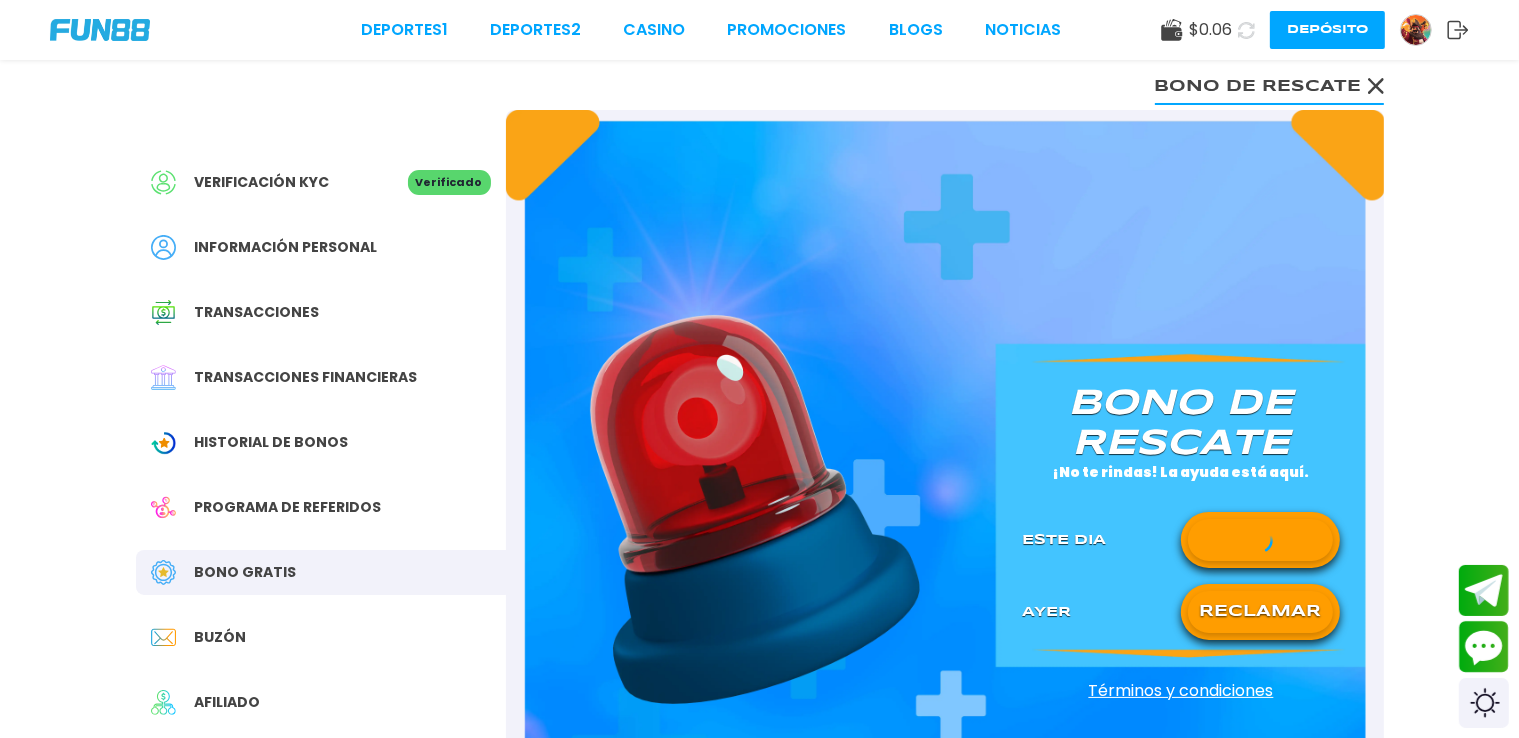 click on "Deportes  1 Deportes  2 CASINO Promociones BLOGS NOTICIAS $ 0.06 Depósito Verificación KYC Verificado Información personal Transacciones Transacciones financieras Historial de Bonos Programa de referidos Bono Gratis Buzón Afiliado Comisión Sugerencias Bono de rescate Bono de rescate ¡No te rindas! La ayuda está aquí. Este Dia Ayer RECLAMAR Términos y condiciones Información Sobre Nosotros Términos y condiciones Juego Responsable Aviso de privacidad y cookies del sitio Programa de afiliación Mecánica de apuestas Condiciones de apuesta Nuestras Secciones Deportes Juegos popular inicio jackpot nuevo casual crash pragmatic fat panda playtech slots bingo en vivo cartas otros Promociones Patrocinadoras Ayuda Preguntas frecuentes Depósito Retirar Política de reembolso Contacto Contacto" at bounding box center [759, 941] 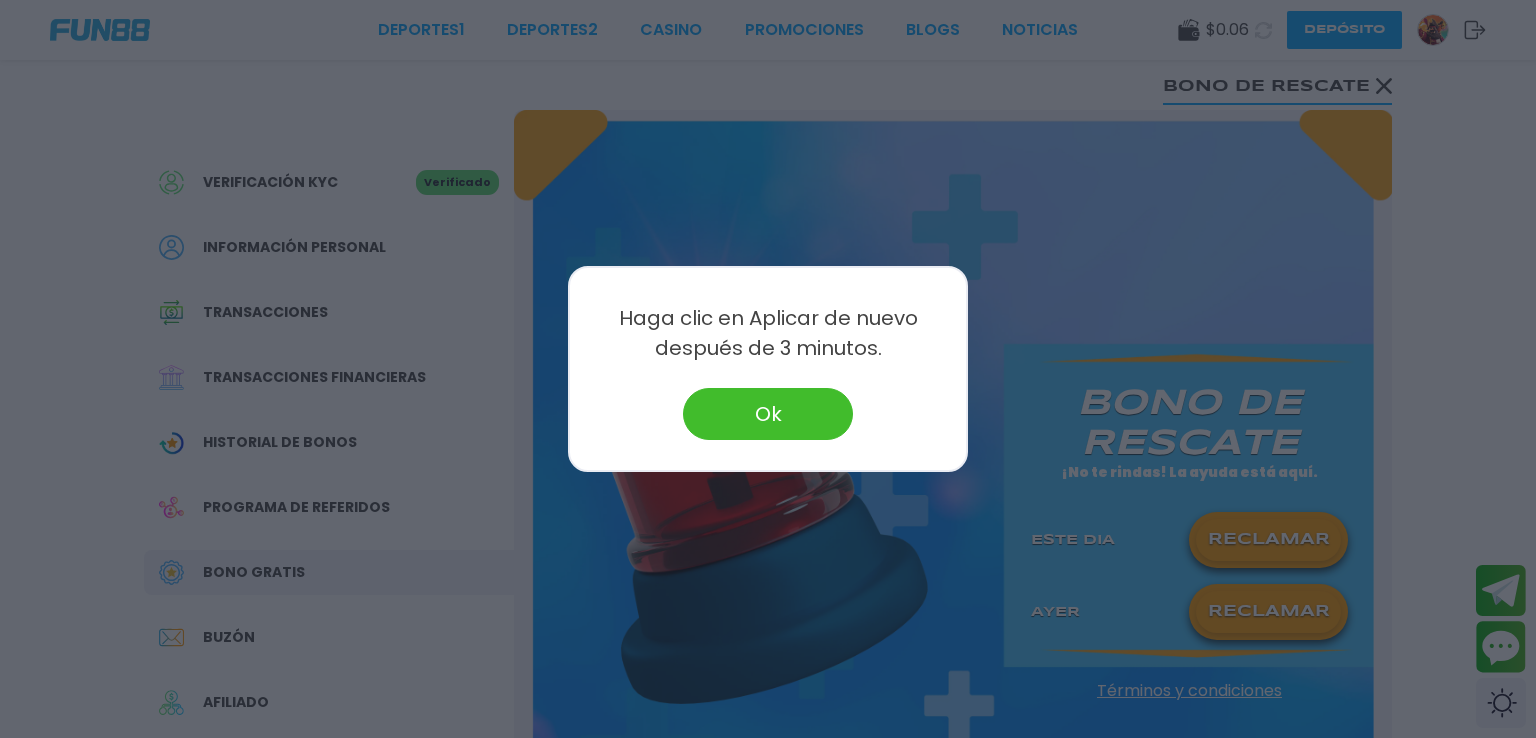 click on "Ok" at bounding box center [768, 414] 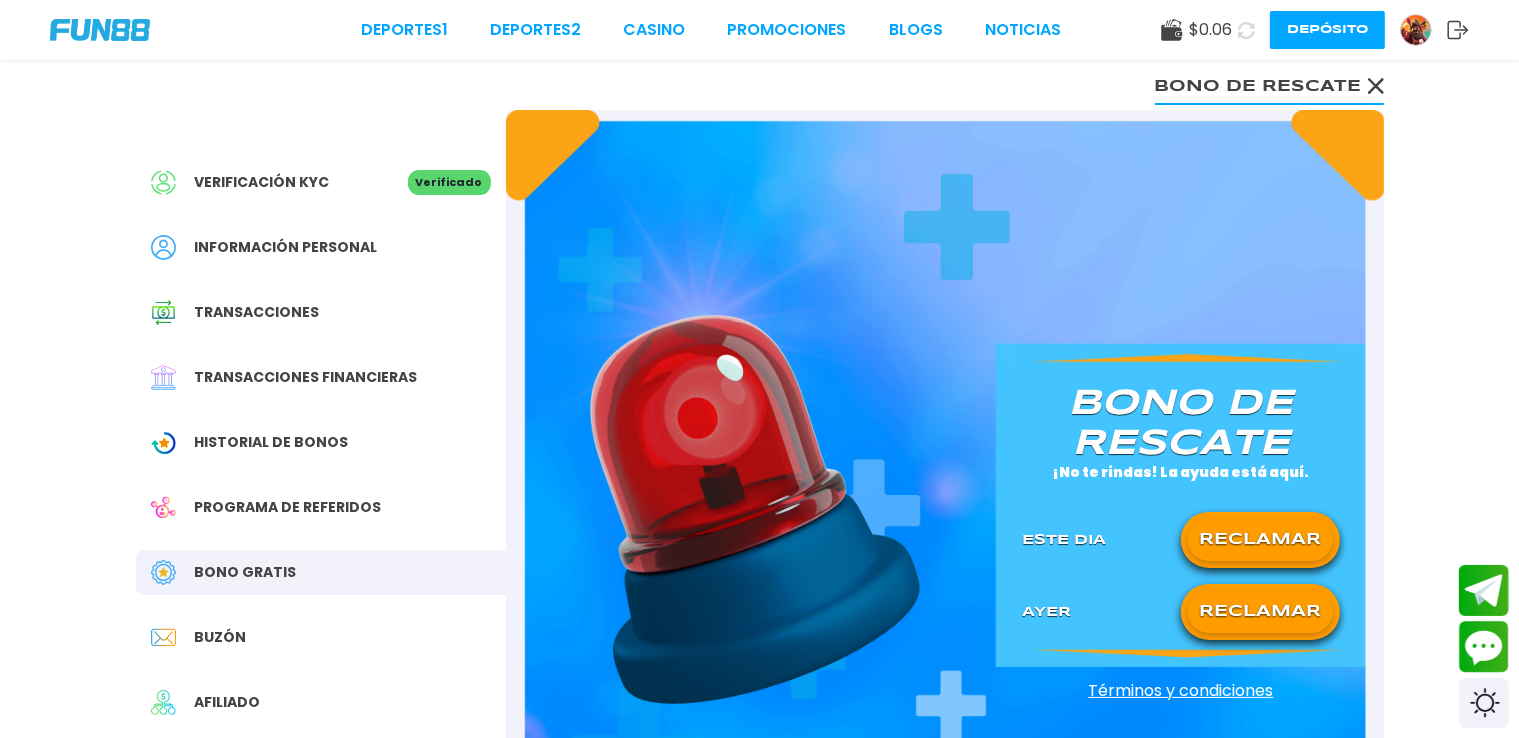 click on "RECLAMAR" at bounding box center [1260, 612] 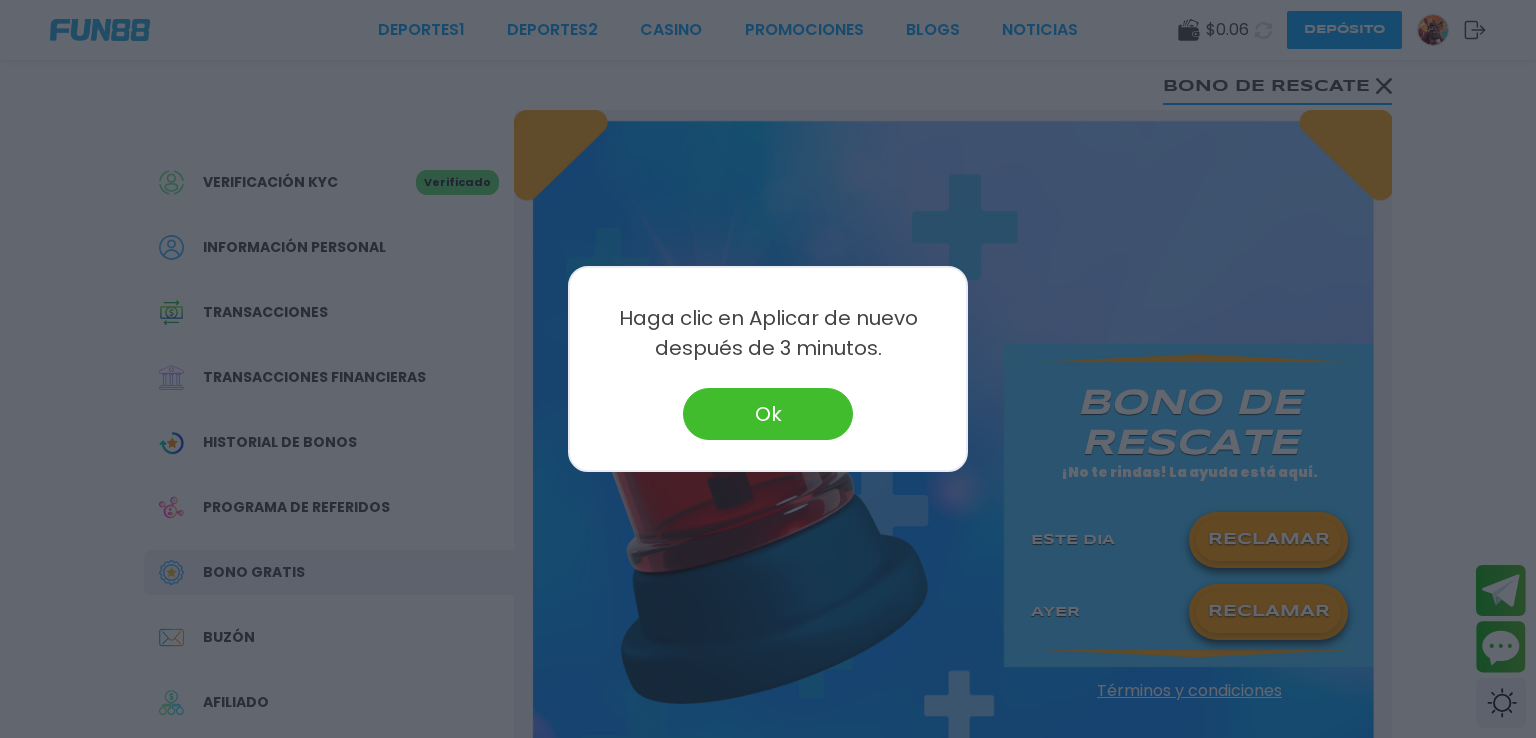 click at bounding box center [768, 369] 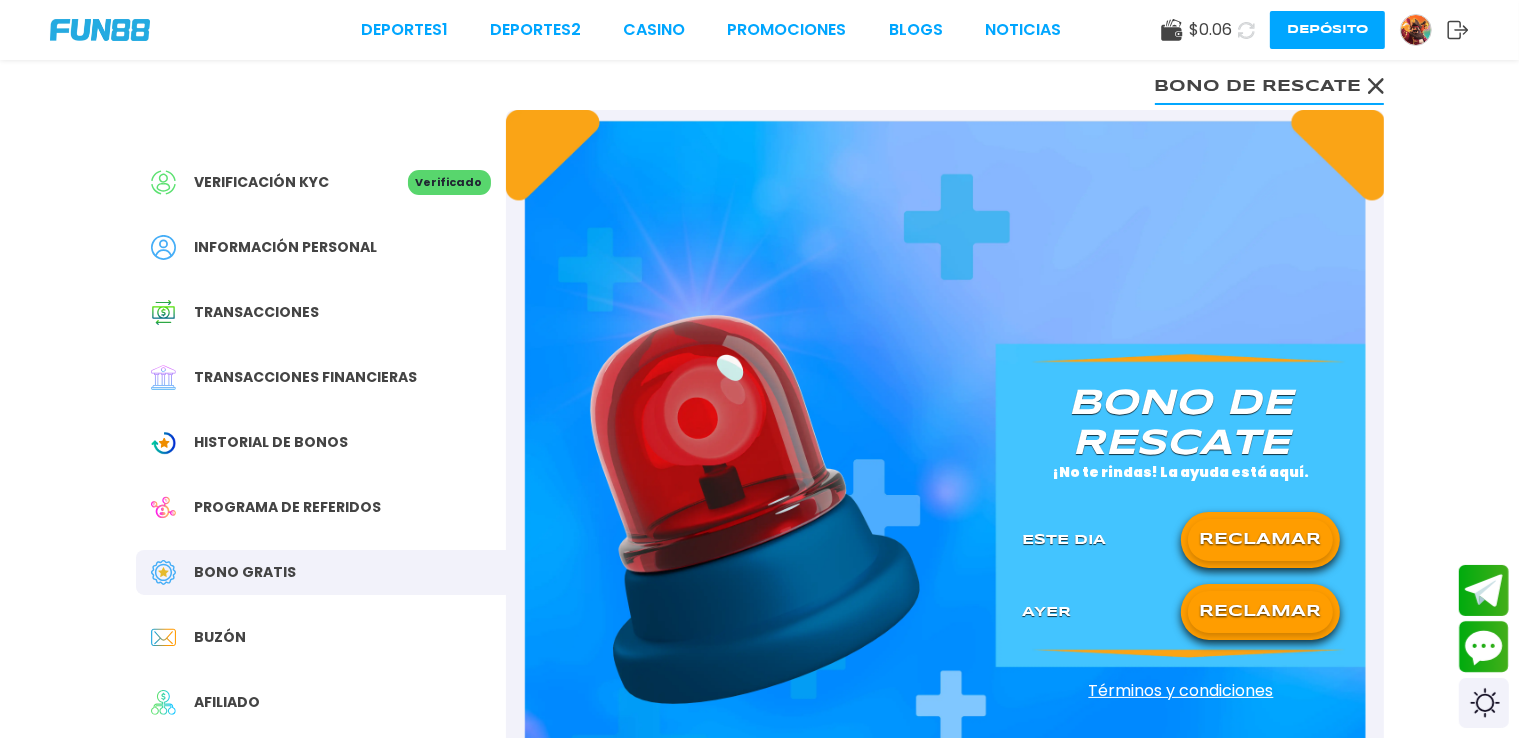 click 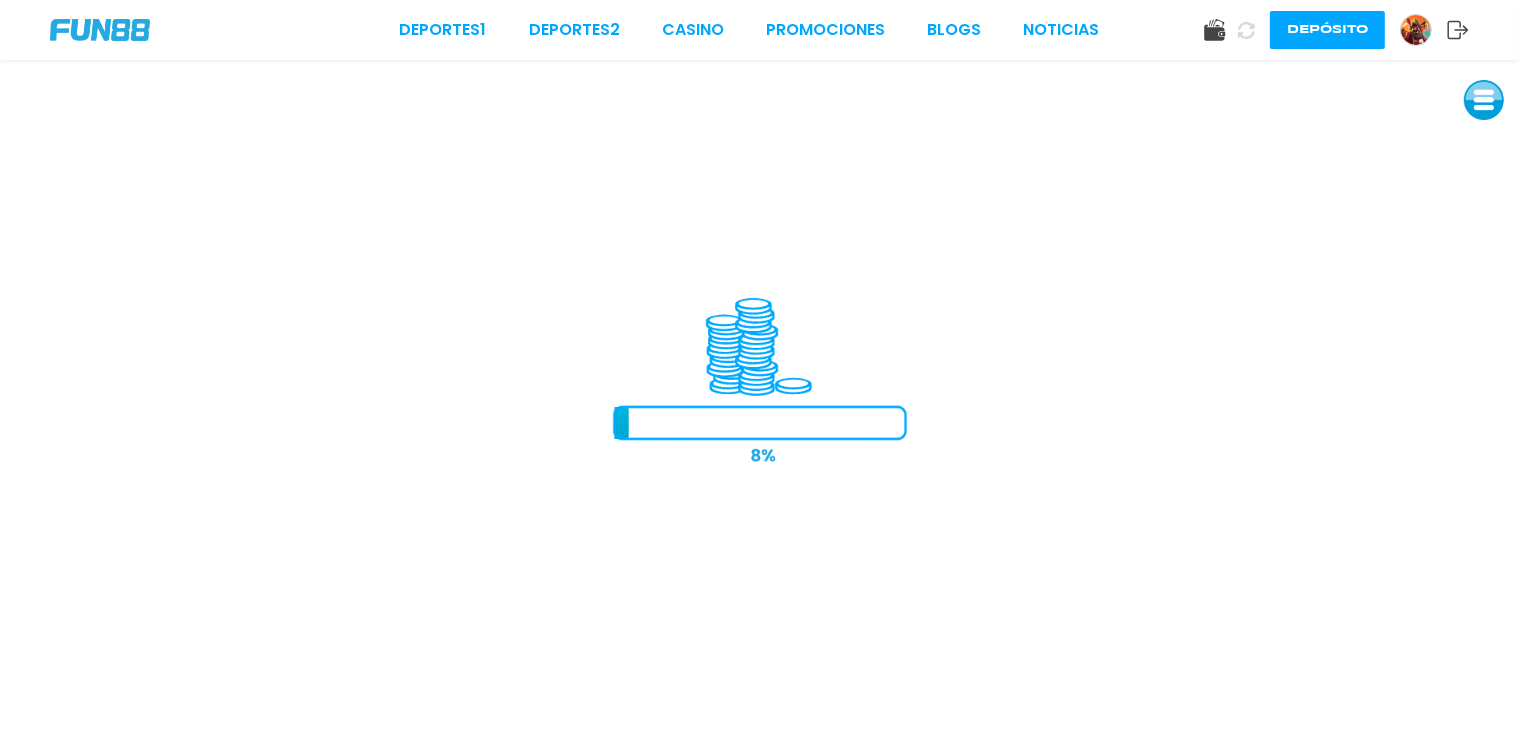click at bounding box center [100, 30] 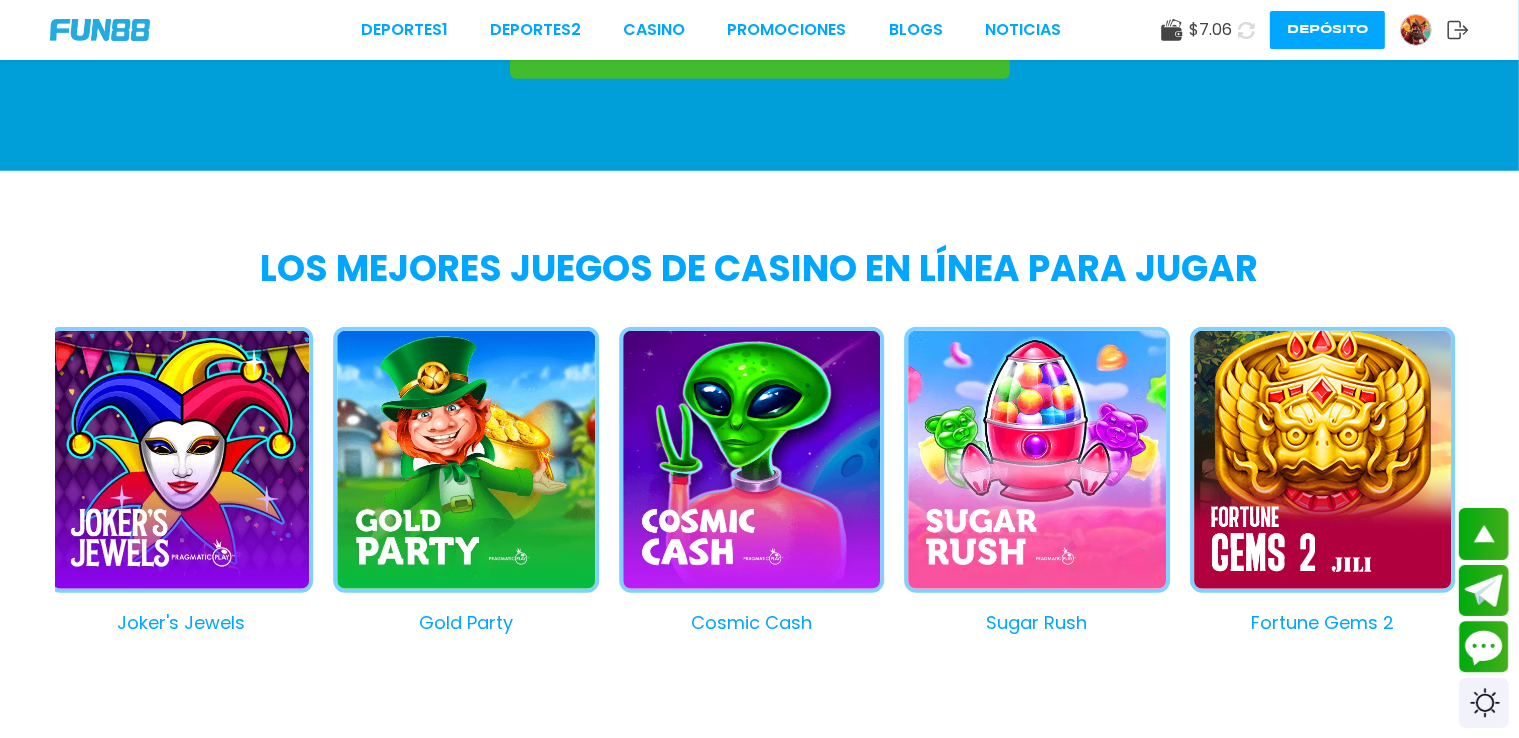 scroll, scrollTop: 1757, scrollLeft: 0, axis: vertical 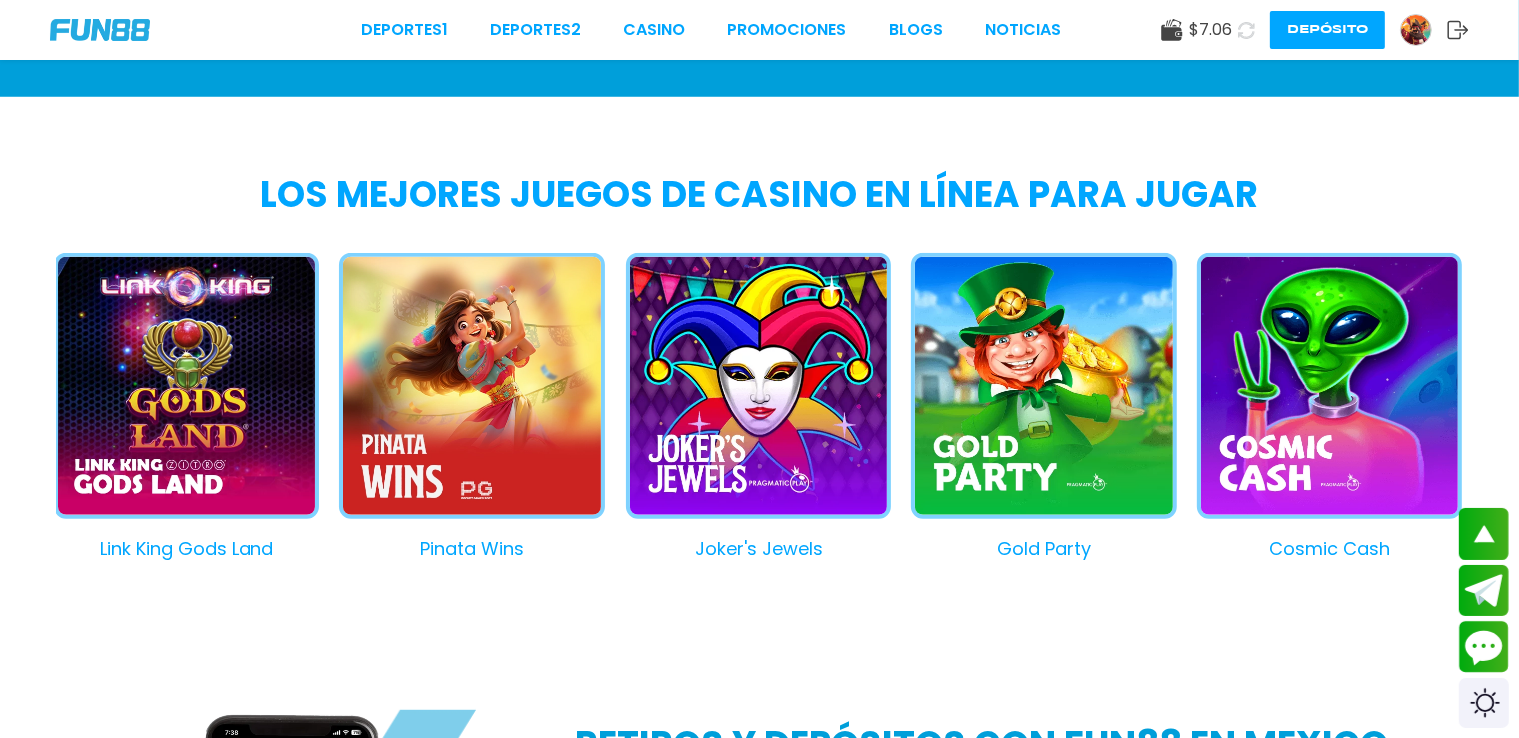 click on "Joker's Jewels" at bounding box center [748, 407] 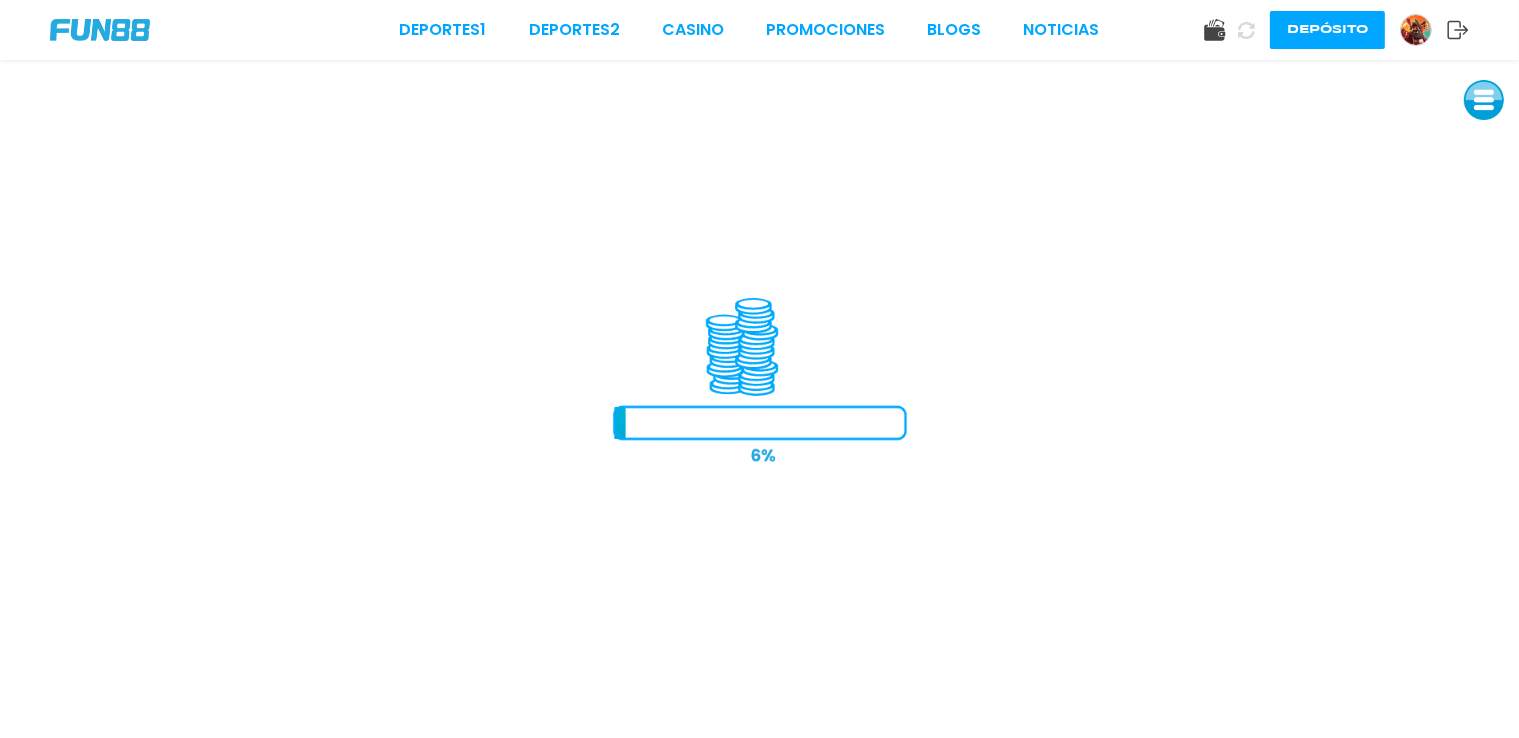 scroll, scrollTop: 0, scrollLeft: 0, axis: both 